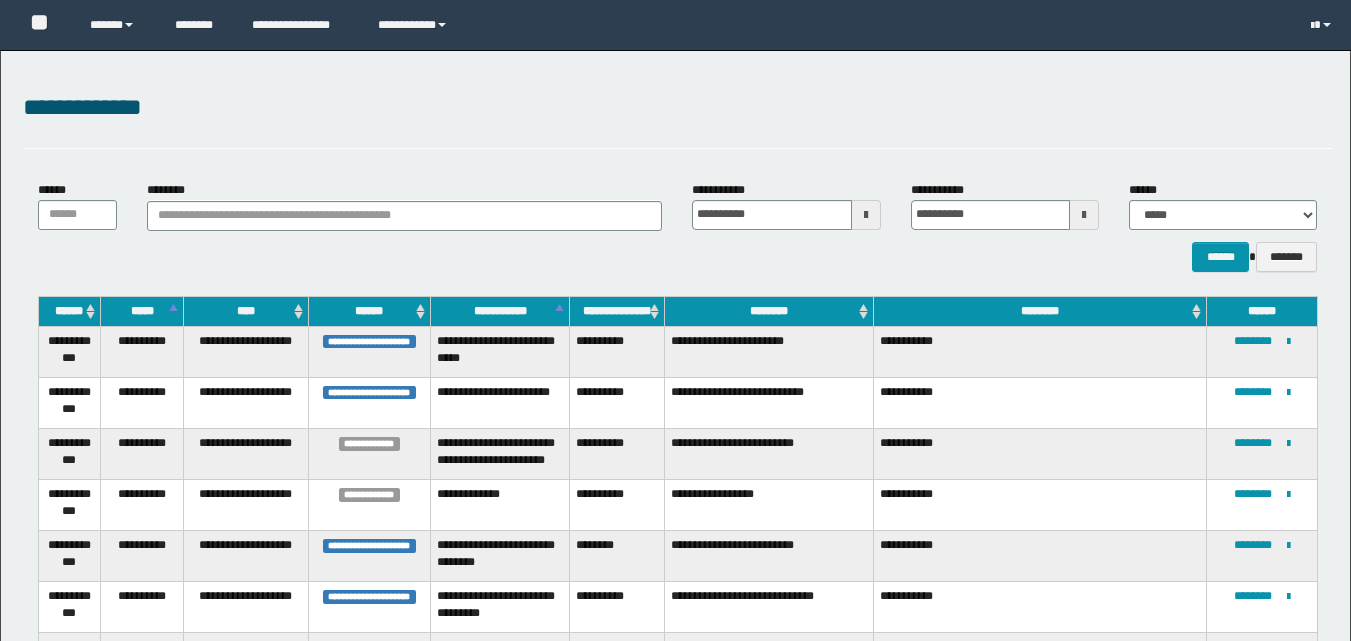 scroll, scrollTop: 0, scrollLeft: 0, axis: both 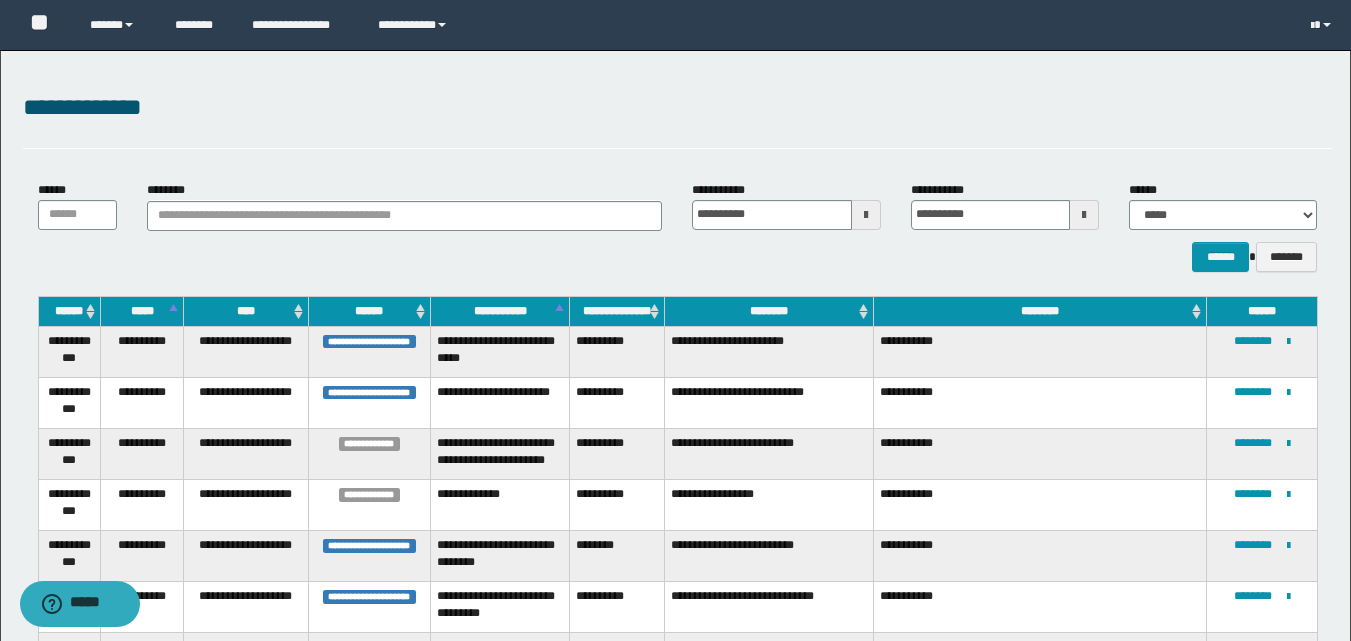 click at bounding box center (866, 215) 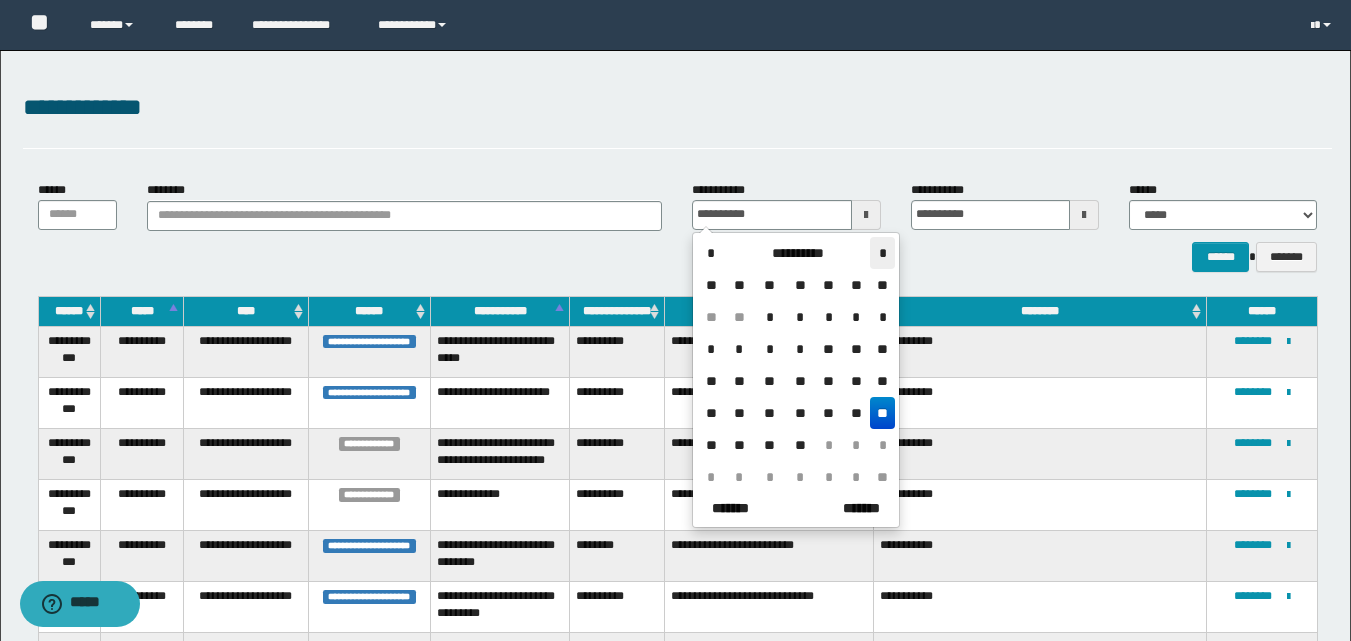 click on "*" at bounding box center (882, 253) 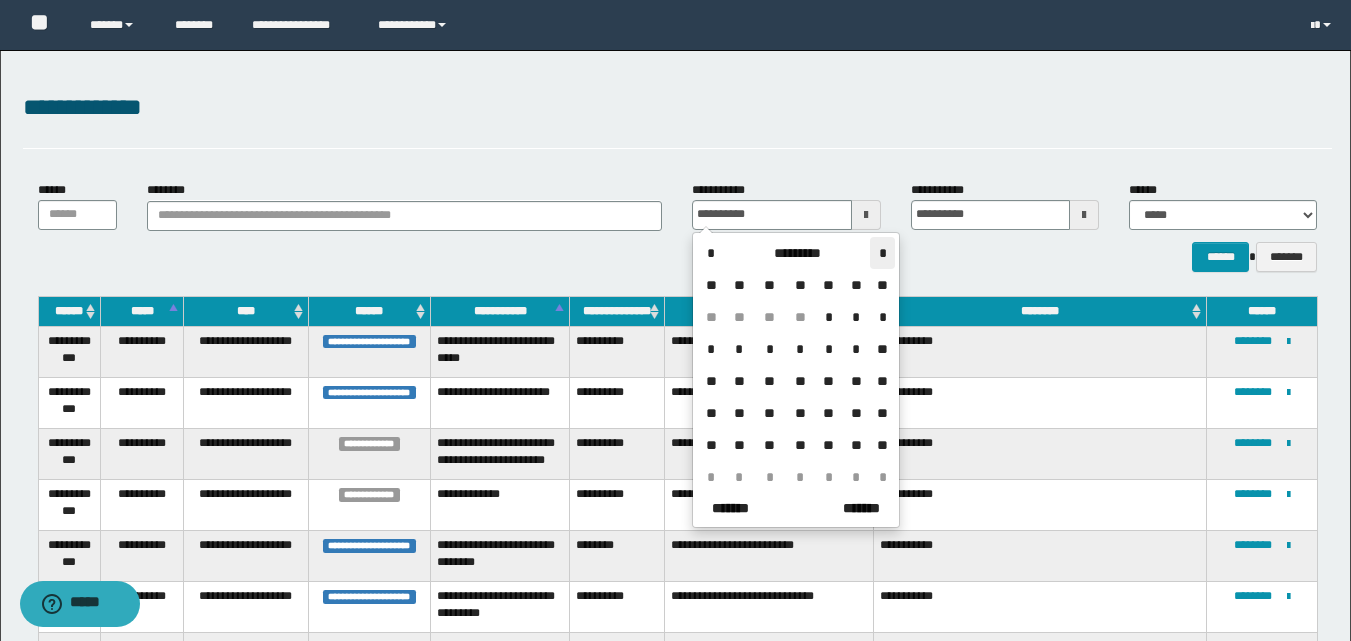 click on "*" at bounding box center [882, 253] 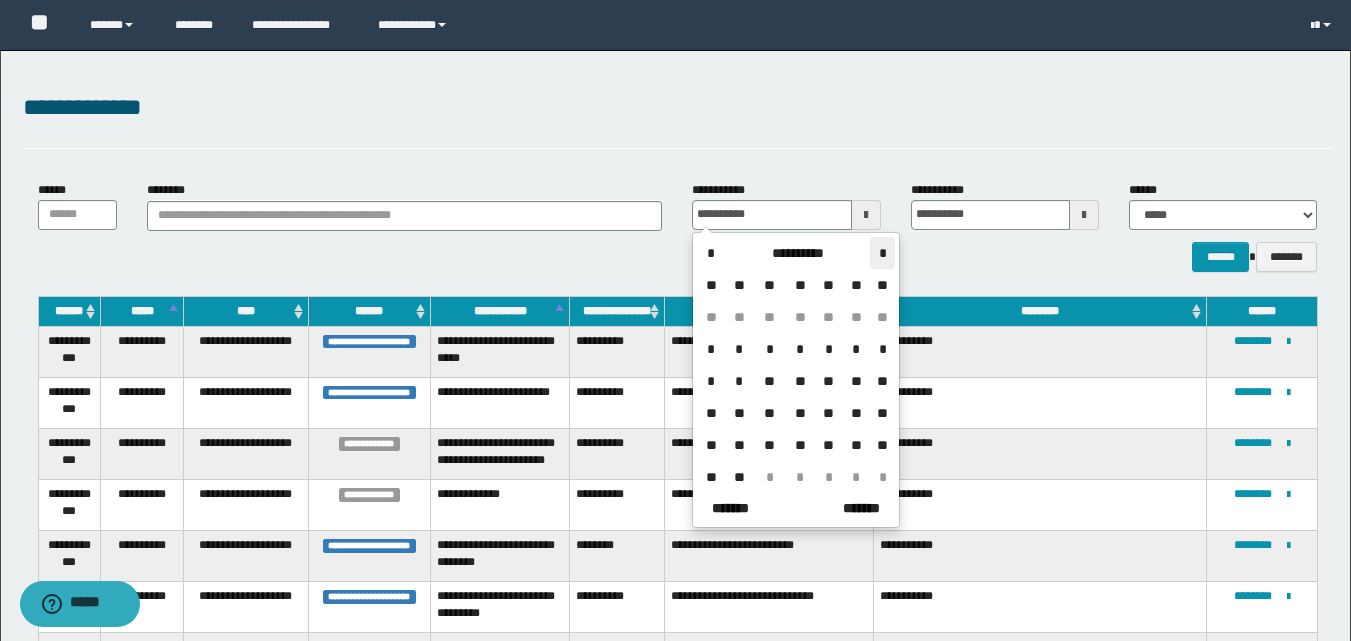 click on "*" at bounding box center [882, 253] 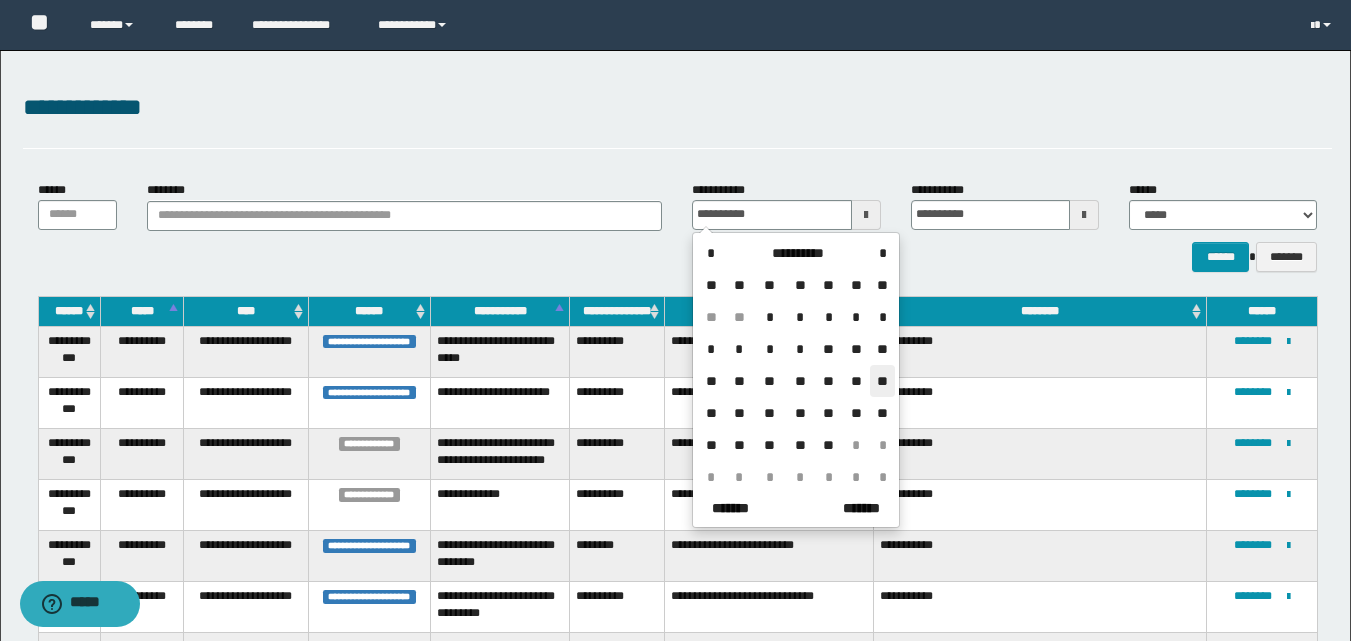 click on "**" at bounding box center [882, 381] 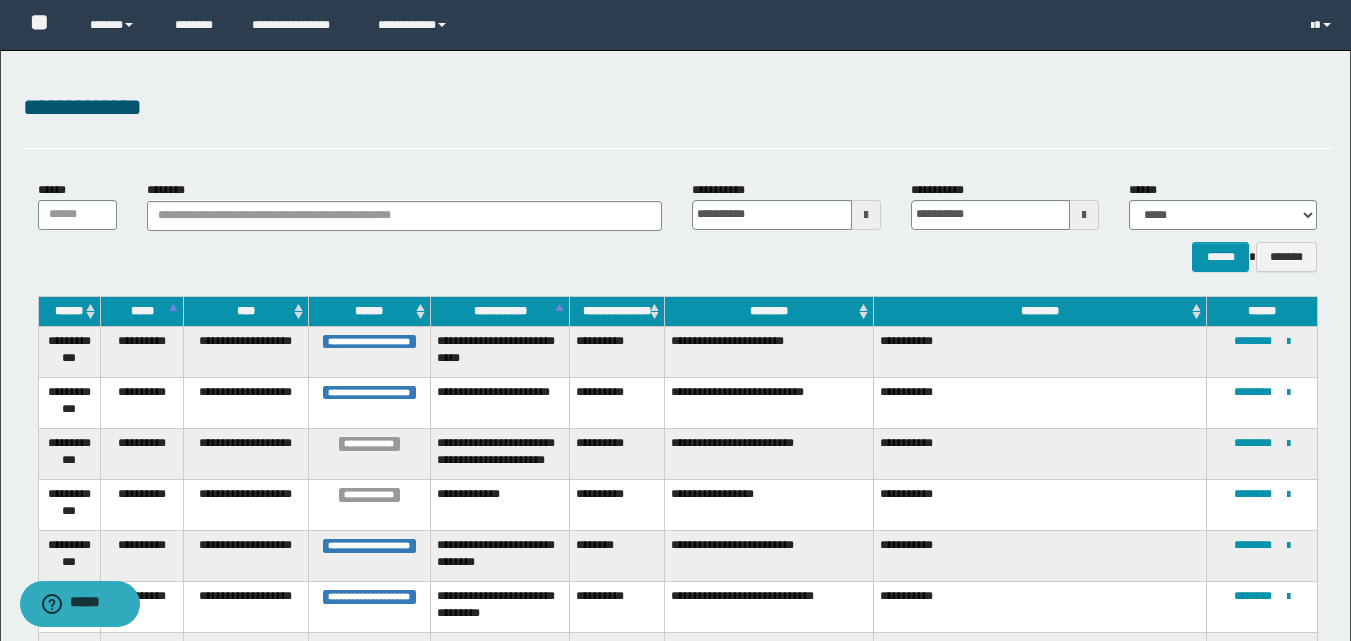 click at bounding box center (1084, 215) 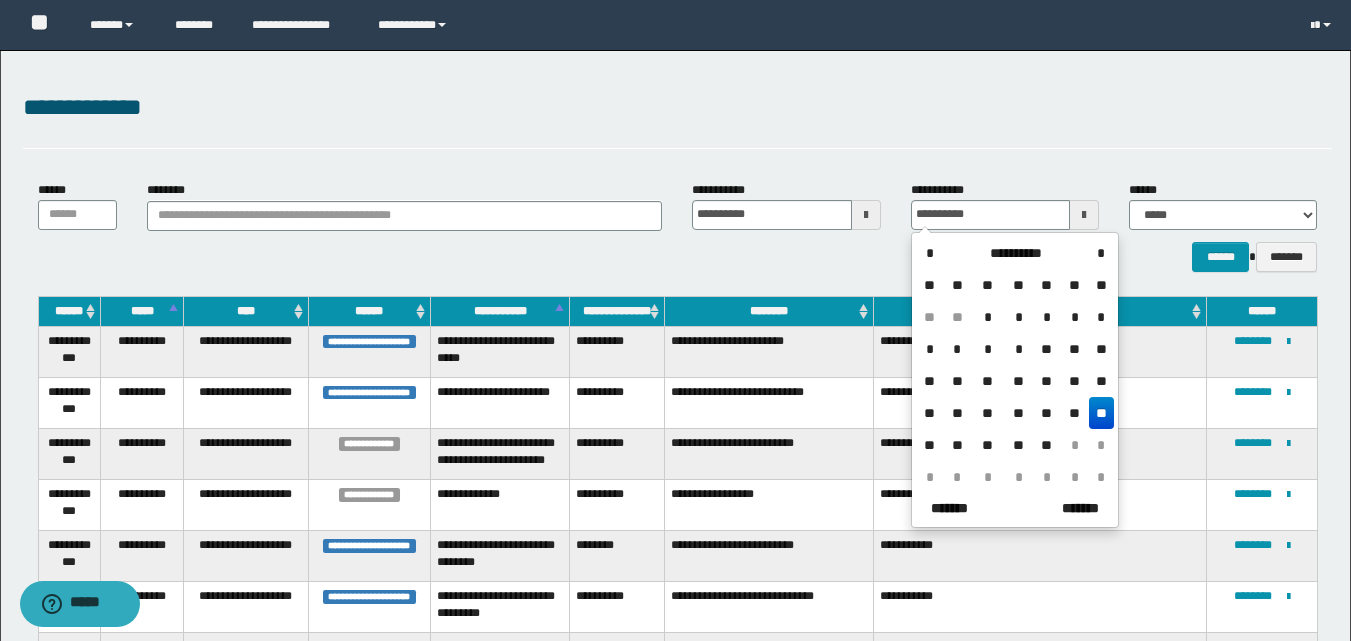 drag, startPoint x: 1099, startPoint y: 376, endPoint x: 1113, endPoint y: 367, distance: 16.643316 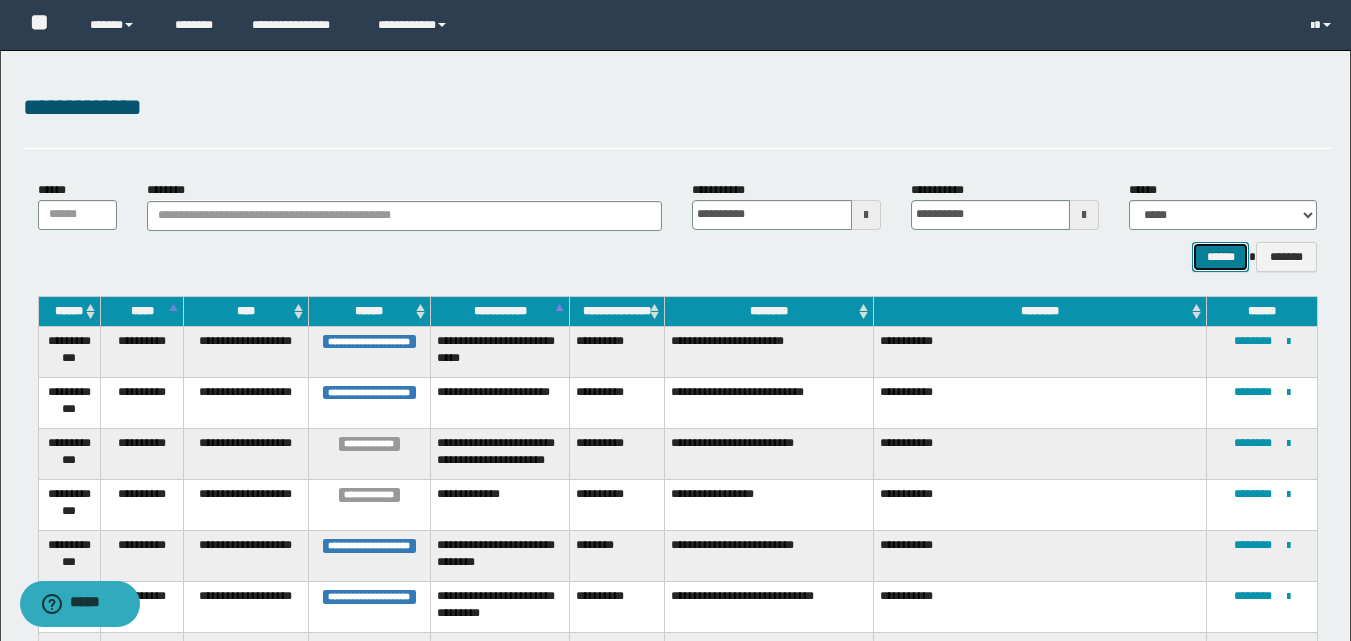 click on "******" at bounding box center (1220, 257) 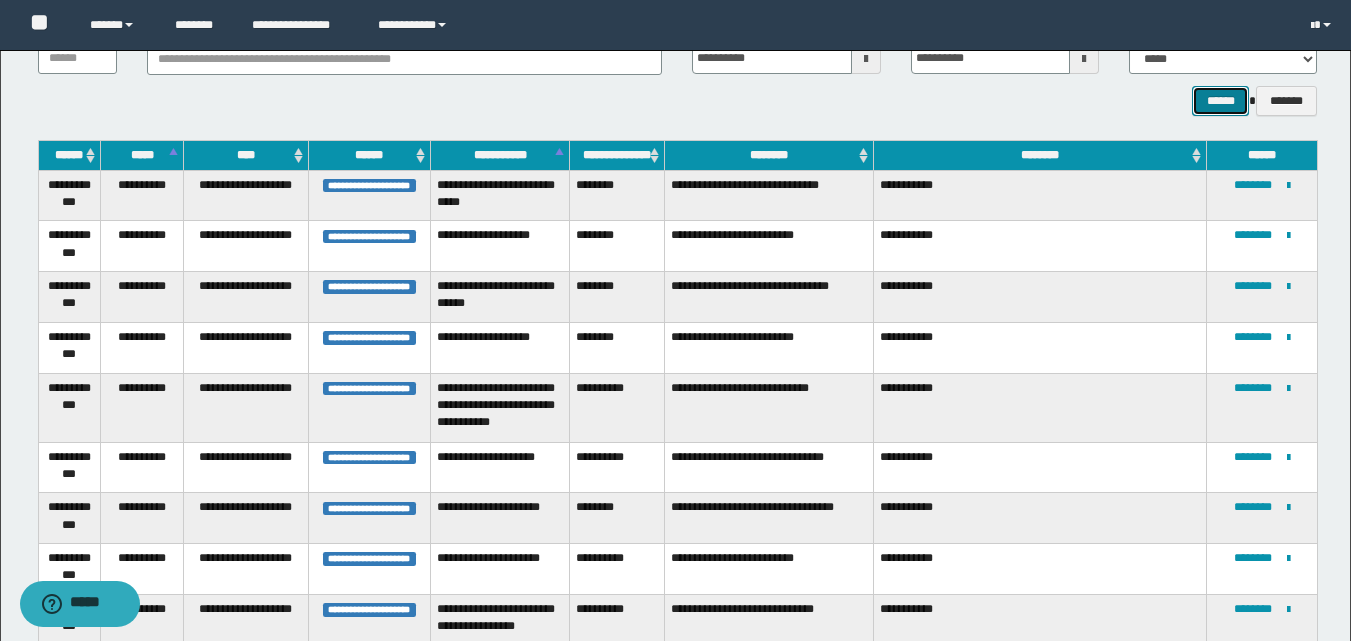scroll, scrollTop: 200, scrollLeft: 0, axis: vertical 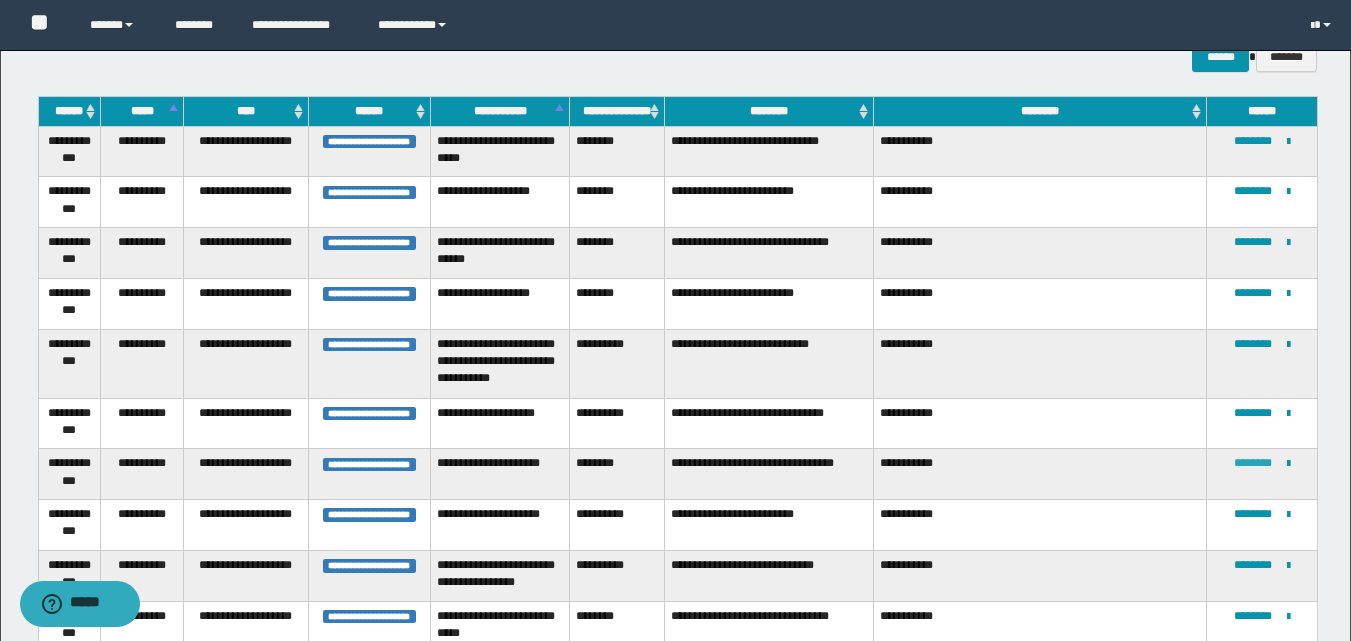 click on "********" at bounding box center [1253, 463] 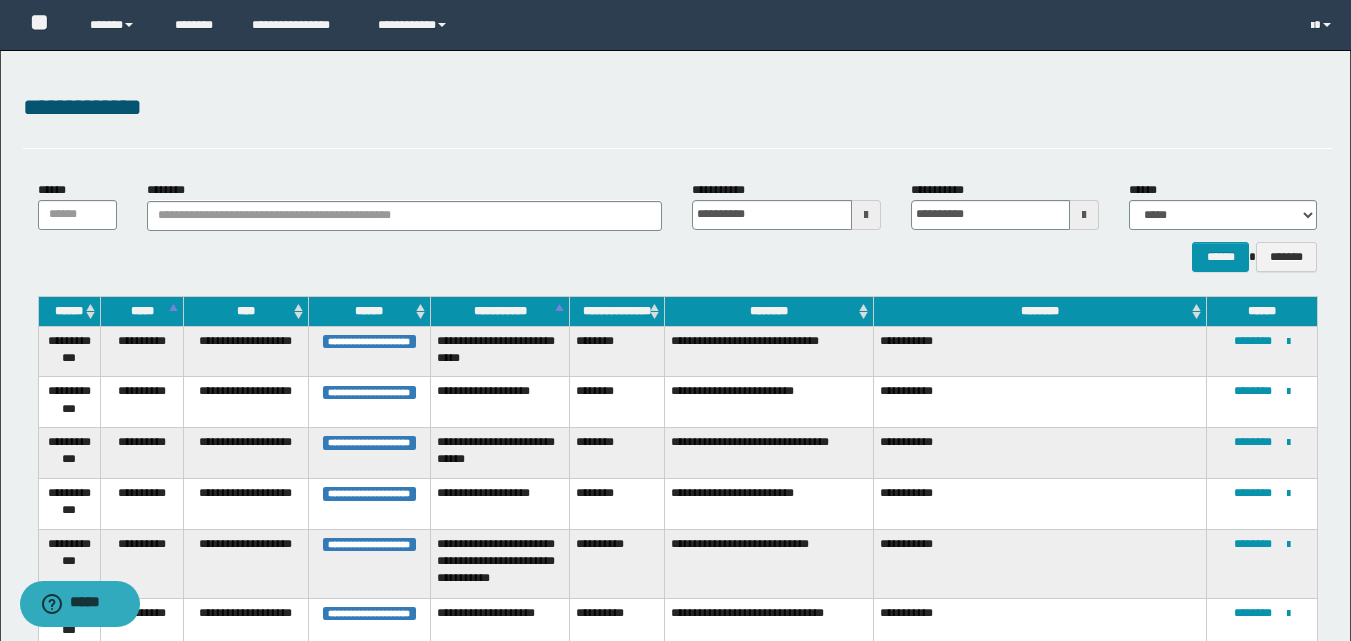 scroll, scrollTop: 497, scrollLeft: 0, axis: vertical 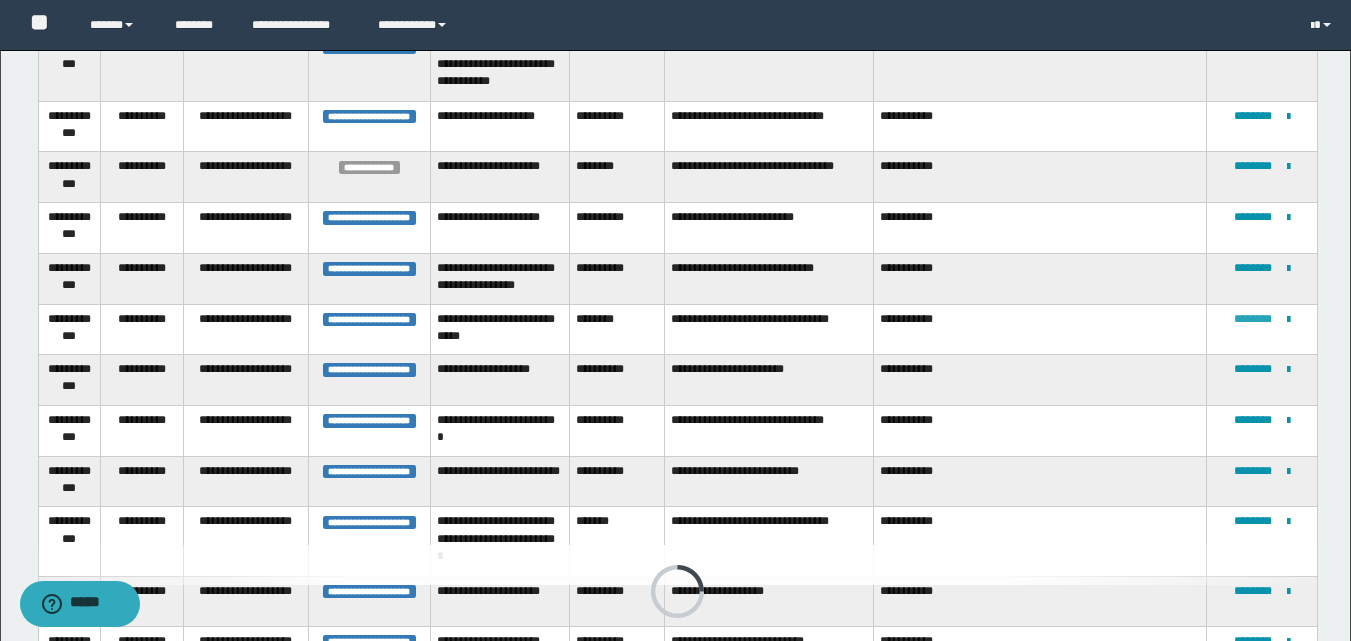 click on "********" at bounding box center (1253, 319) 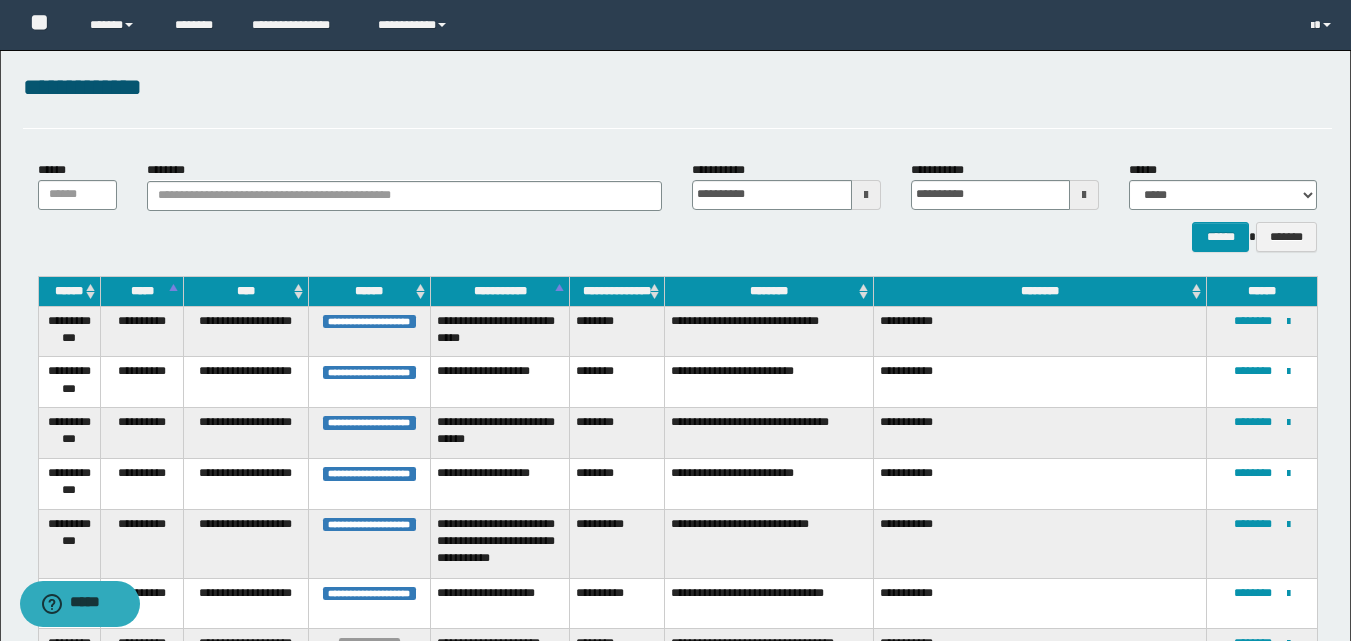 scroll, scrollTop: 656, scrollLeft: 0, axis: vertical 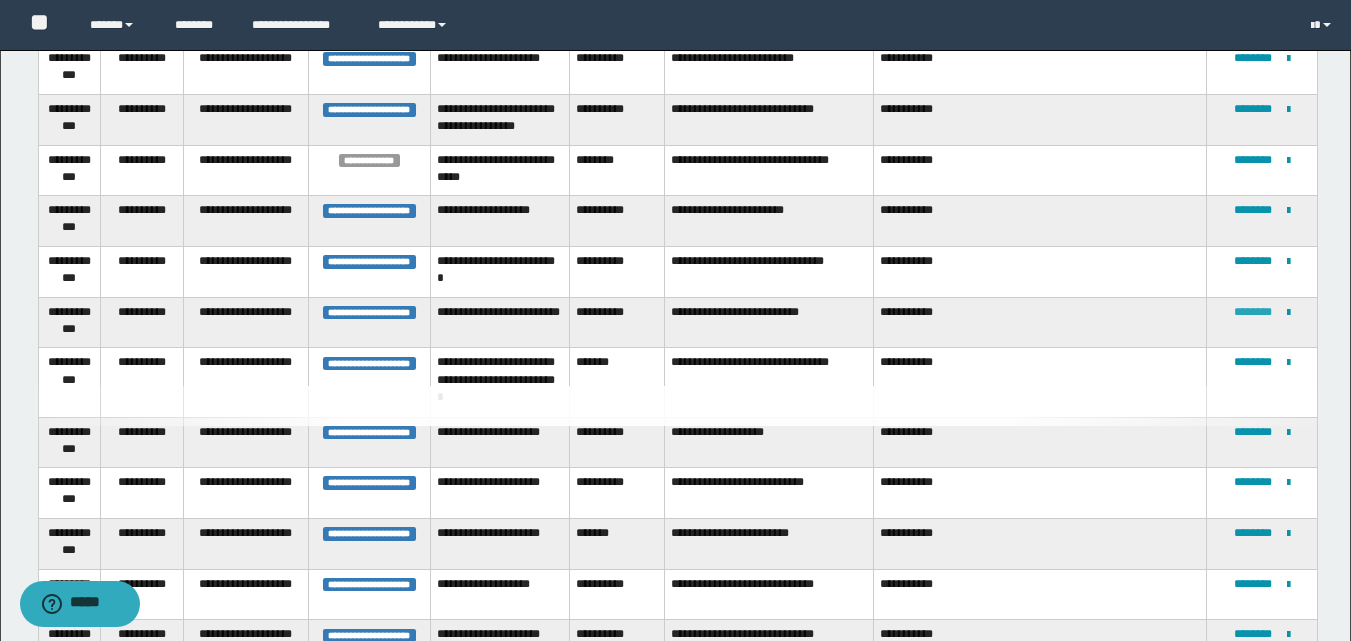 click on "********" at bounding box center (1253, 312) 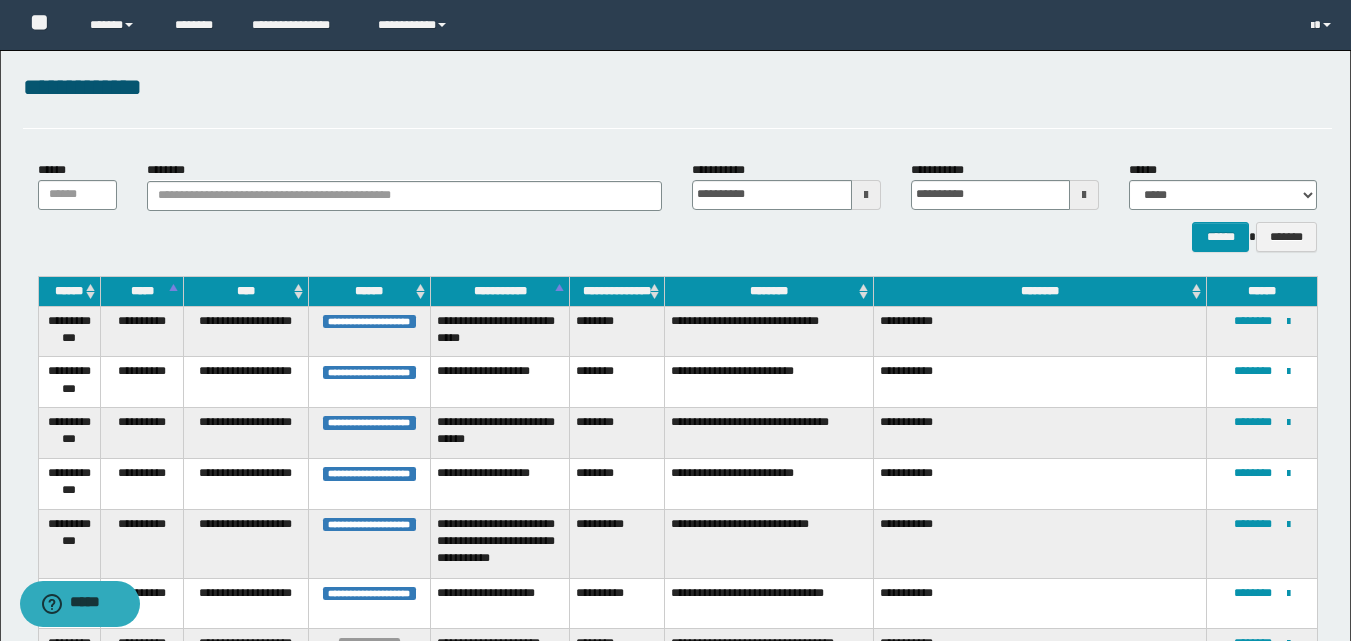 scroll, scrollTop: 703, scrollLeft: 0, axis: vertical 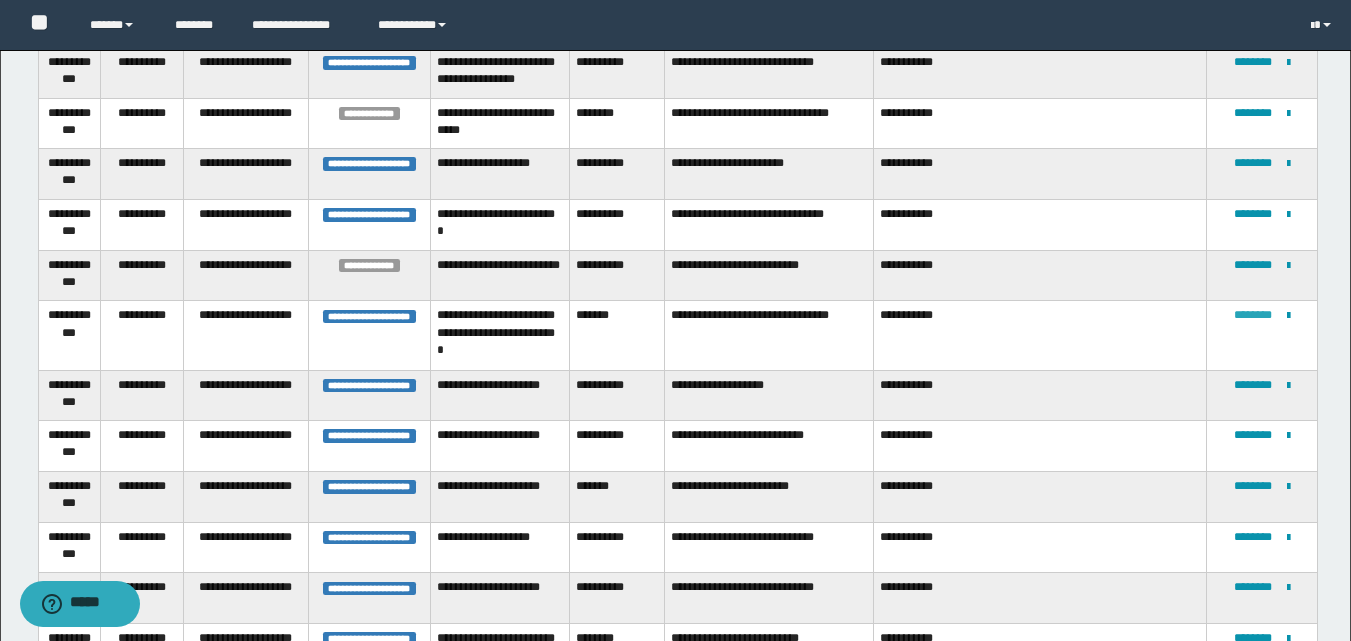 click on "********" at bounding box center [1253, 315] 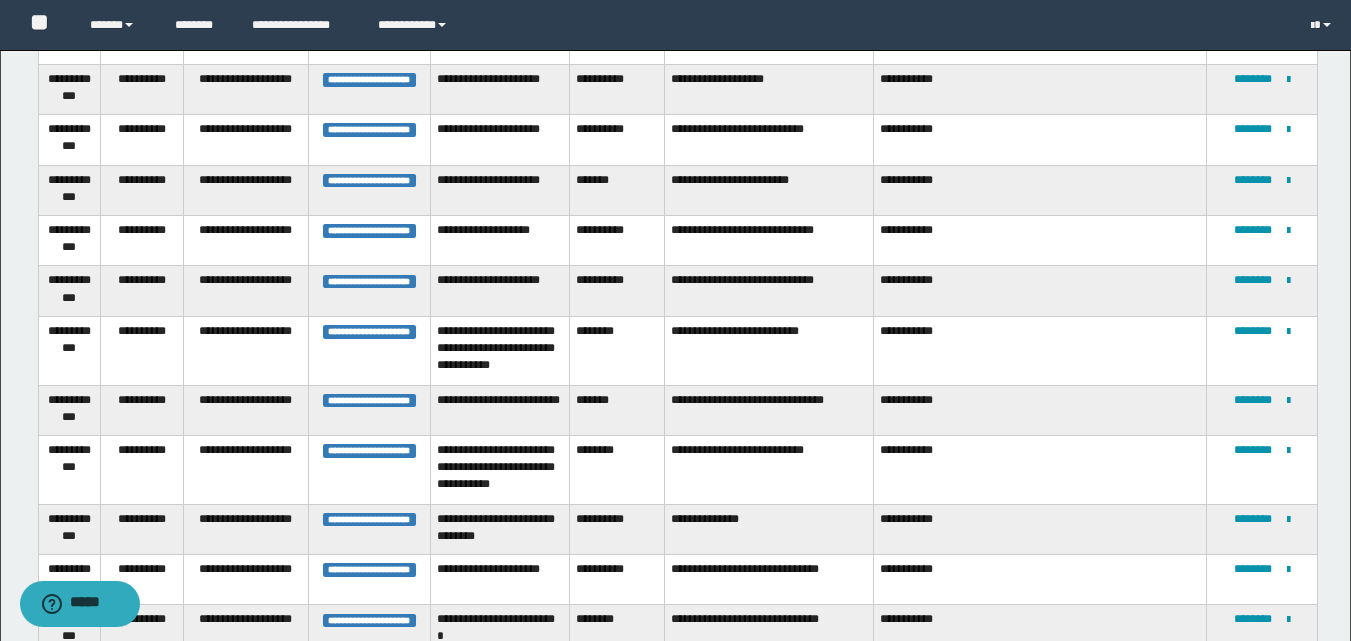 scroll, scrollTop: 820, scrollLeft: 0, axis: vertical 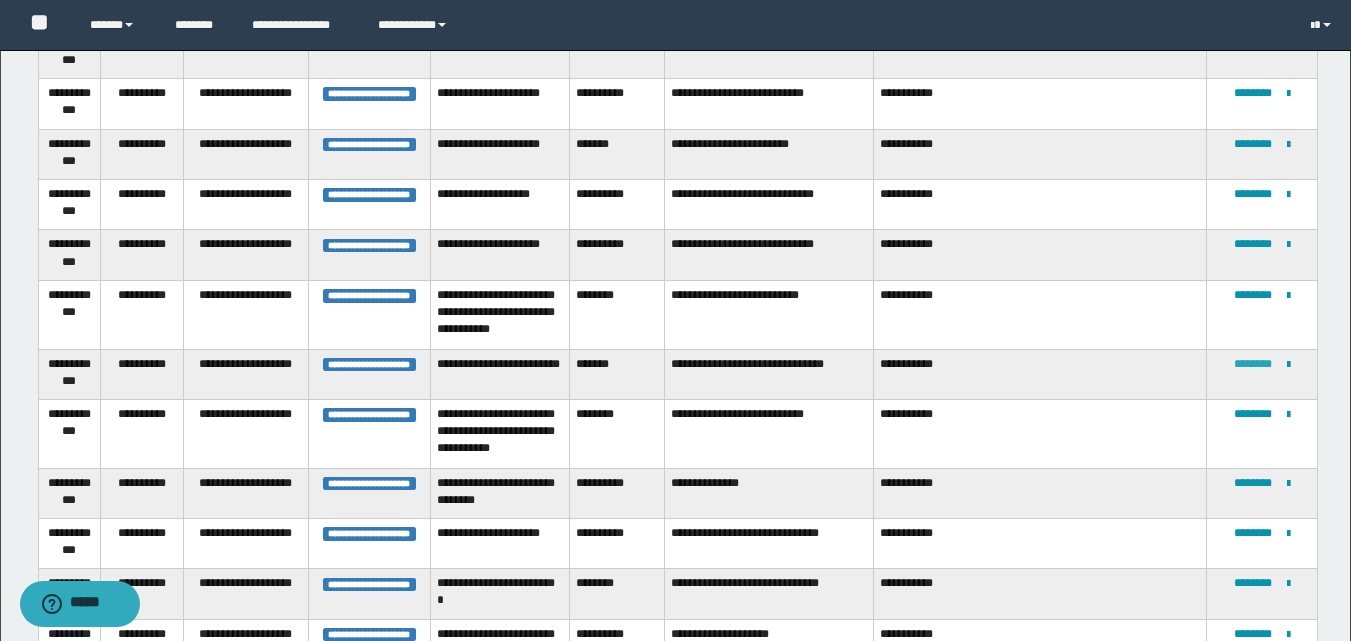 click on "********" at bounding box center (1253, 364) 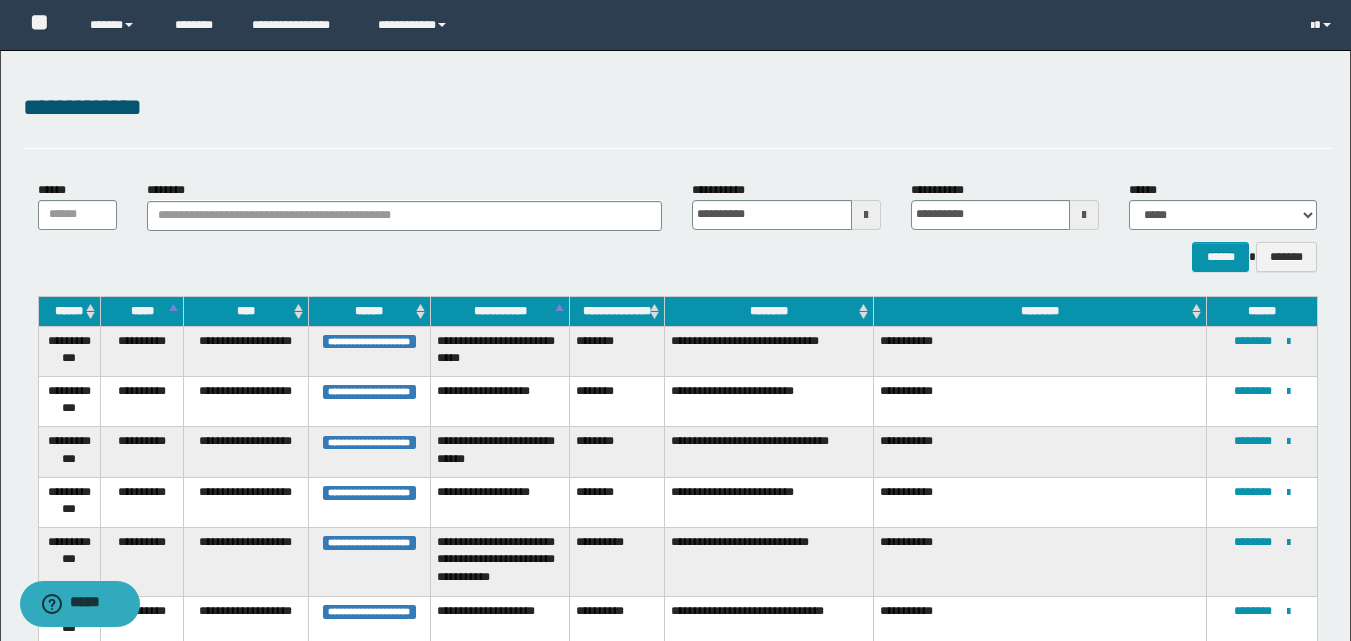 scroll, scrollTop: 991, scrollLeft: 0, axis: vertical 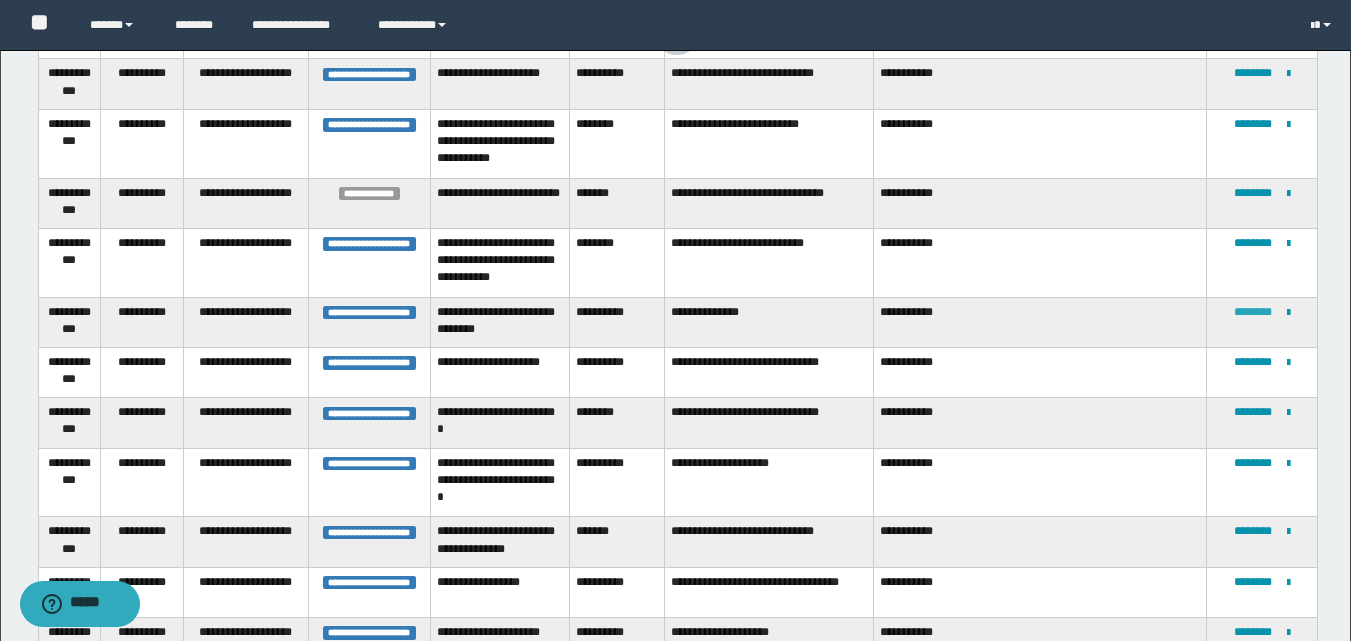click on "********" at bounding box center (1253, 312) 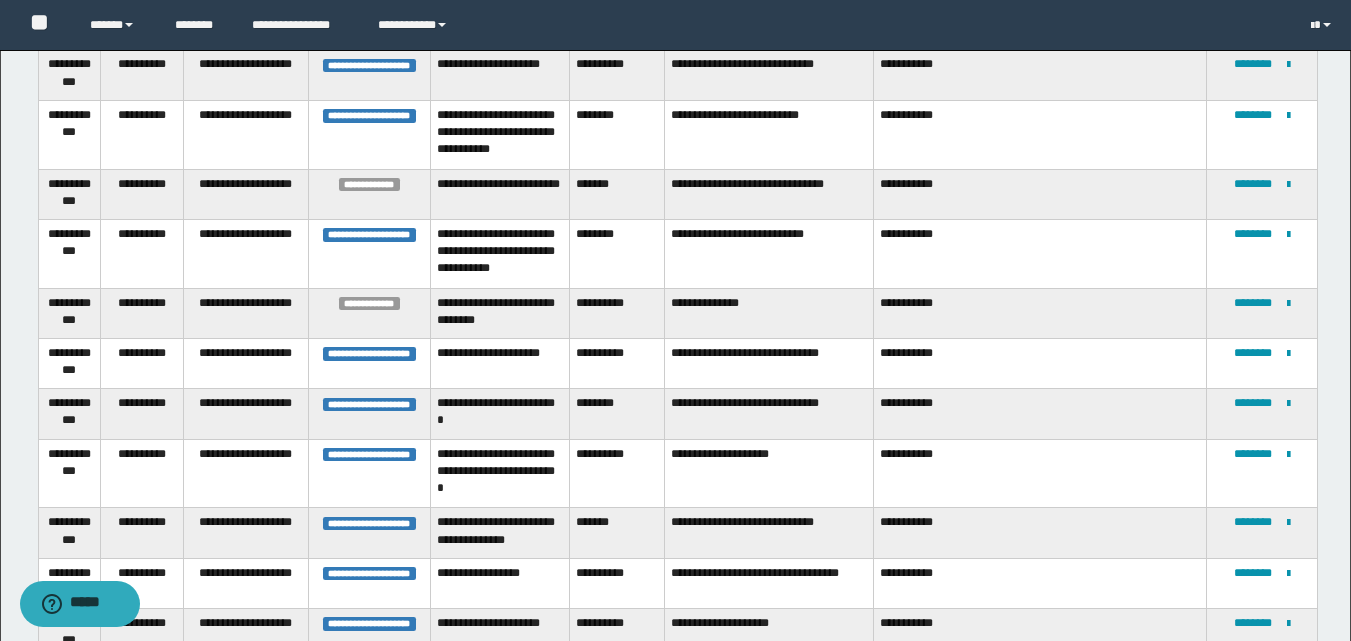 scroll, scrollTop: 1220, scrollLeft: 0, axis: vertical 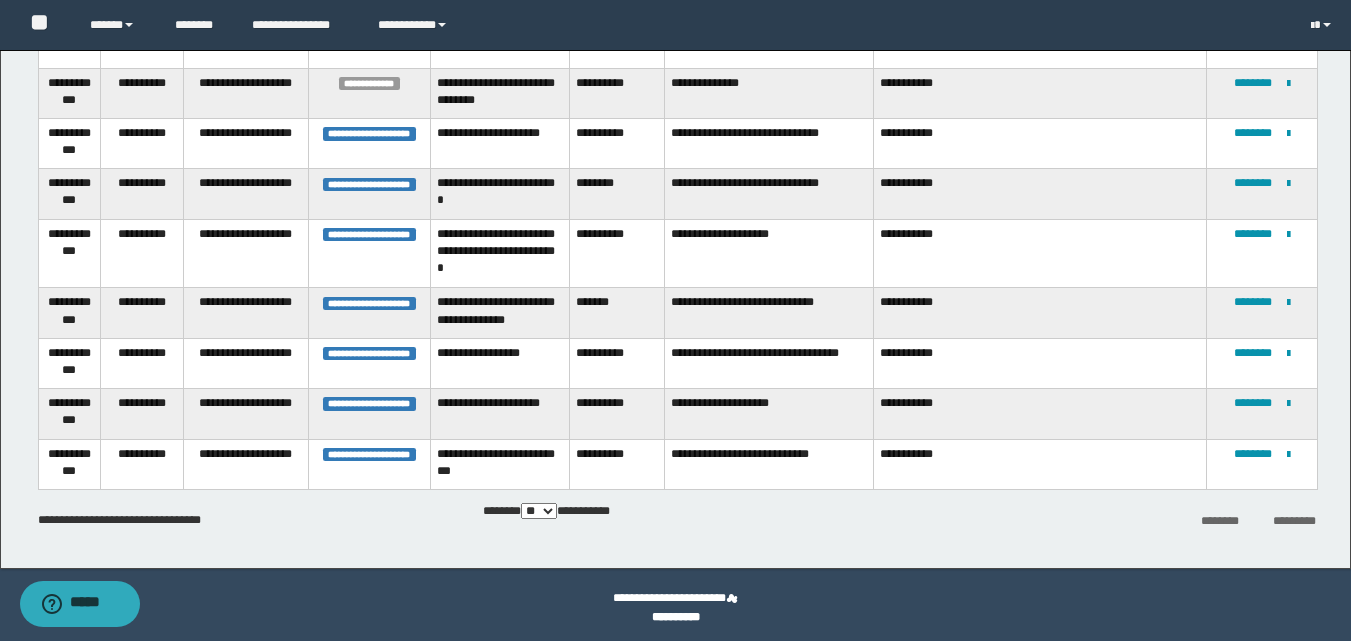click on "** *** *** ***" at bounding box center [539, 511] 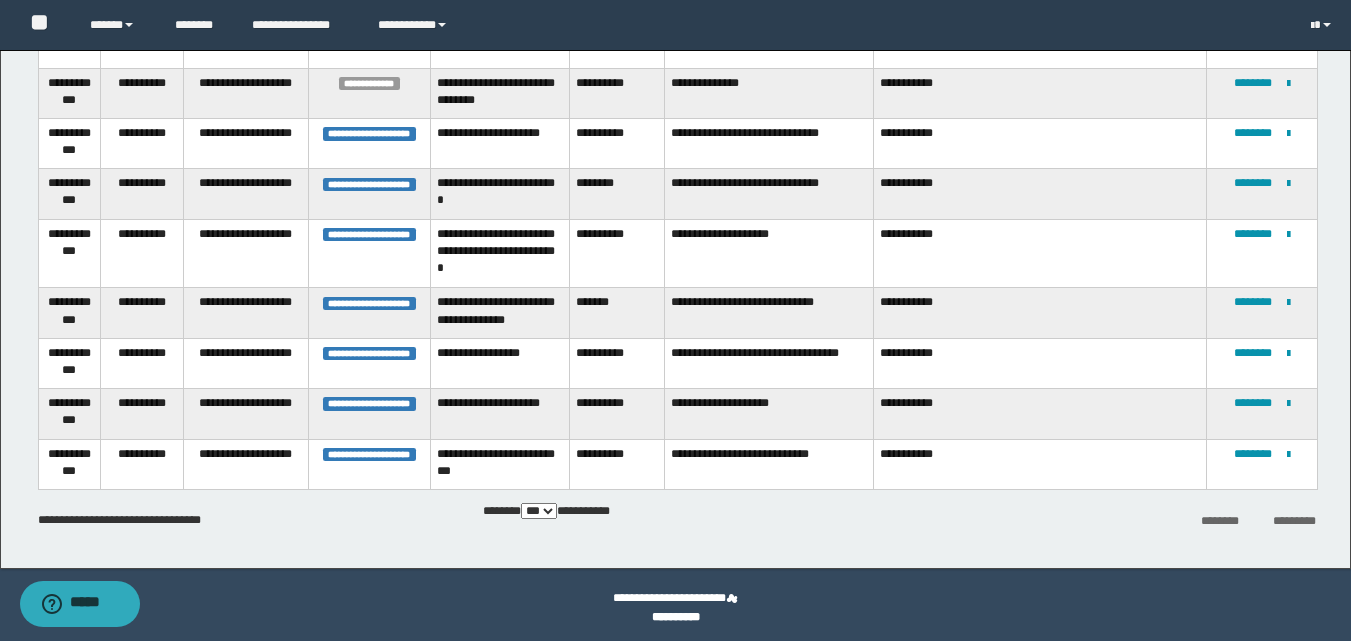 click on "** *** *** ***" at bounding box center [539, 511] 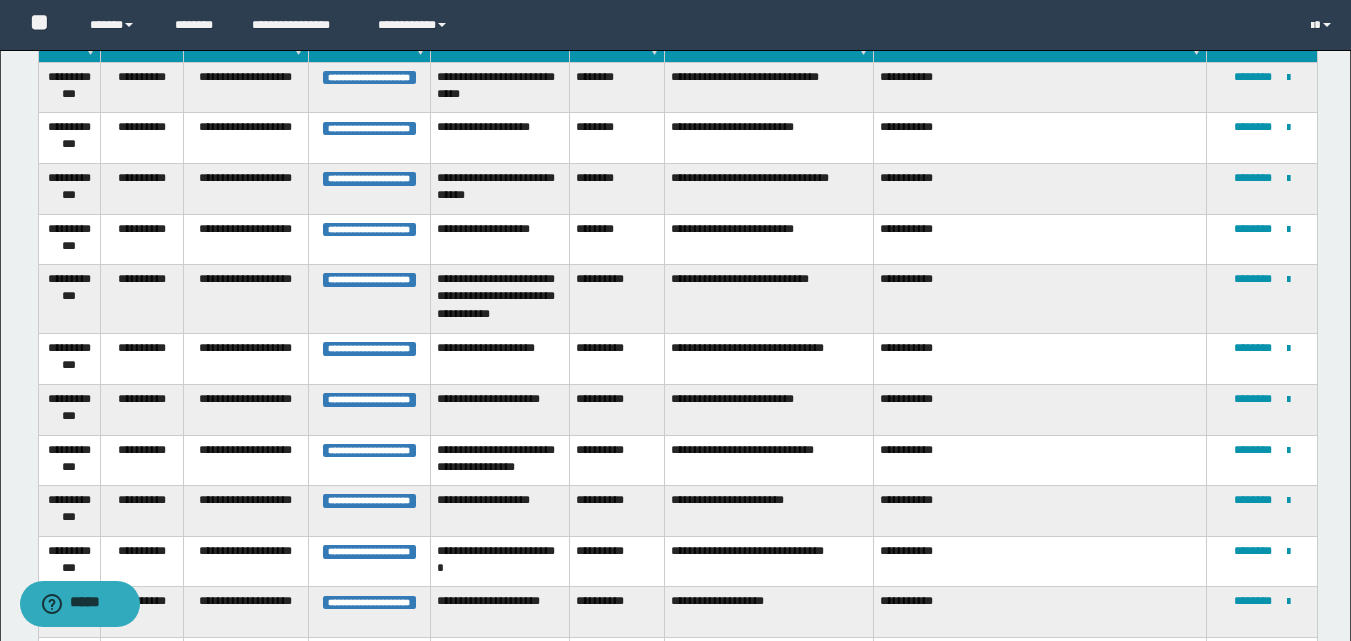 scroll, scrollTop: 0, scrollLeft: 0, axis: both 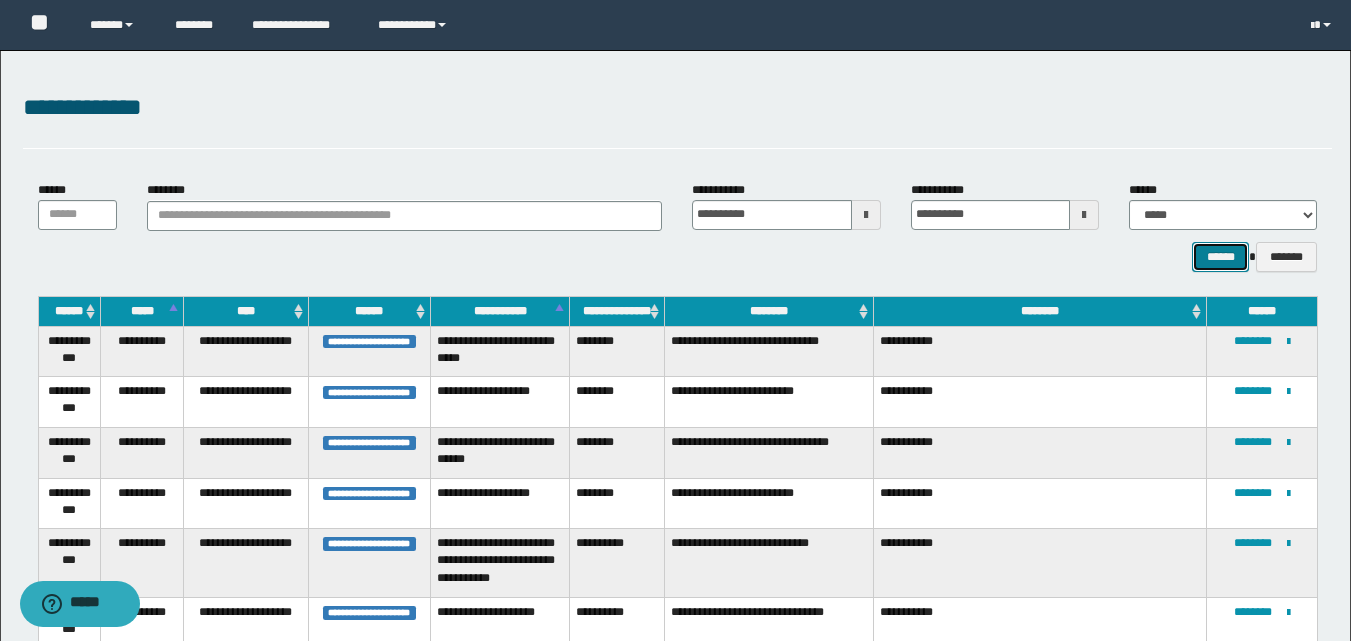 click on "******" at bounding box center (1220, 257) 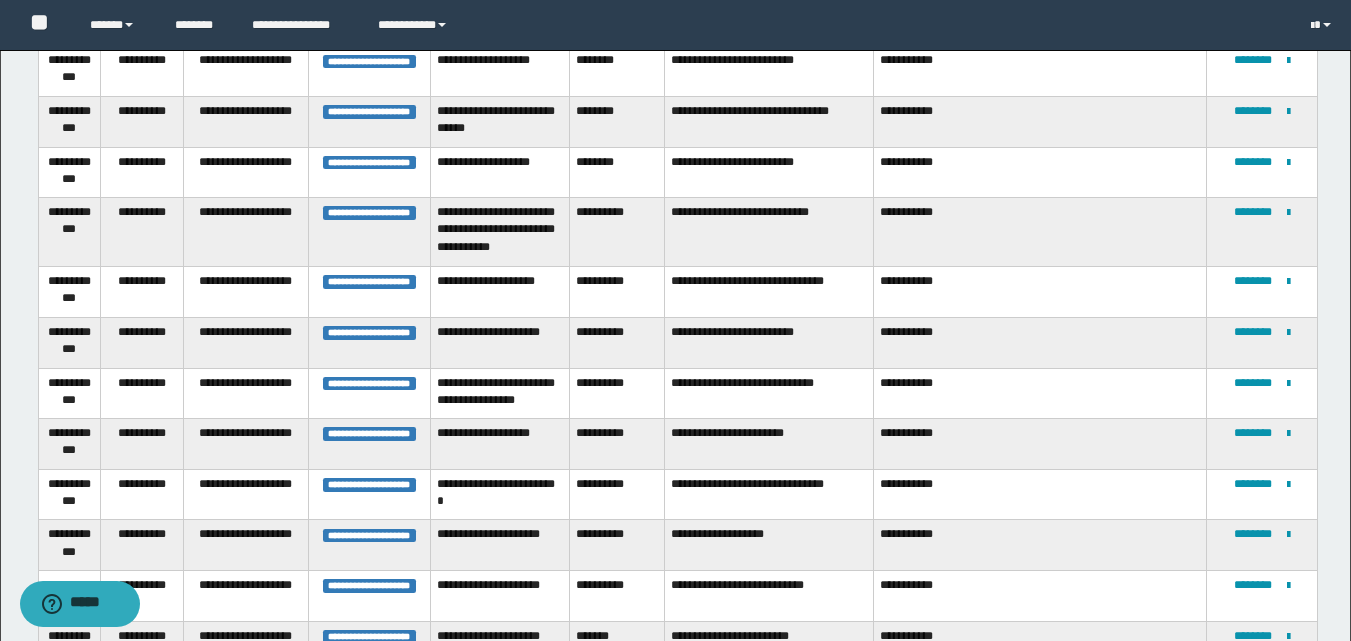 scroll, scrollTop: 131, scrollLeft: 0, axis: vertical 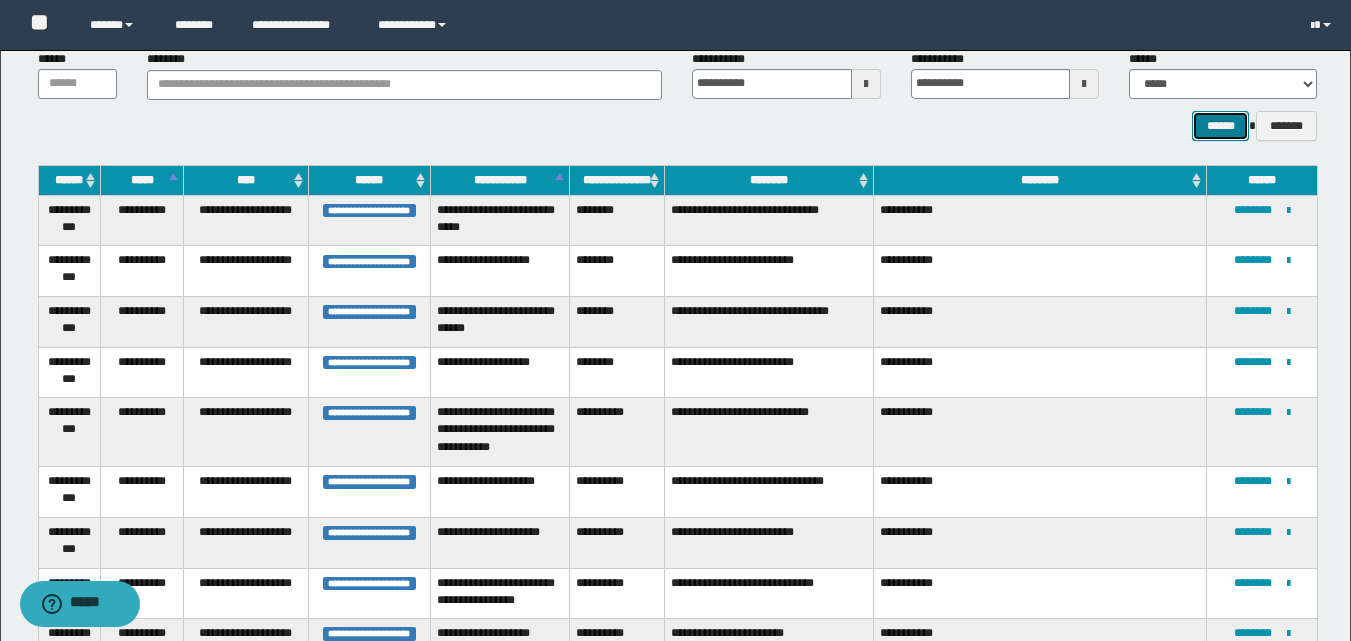 click on "******" at bounding box center (1220, 126) 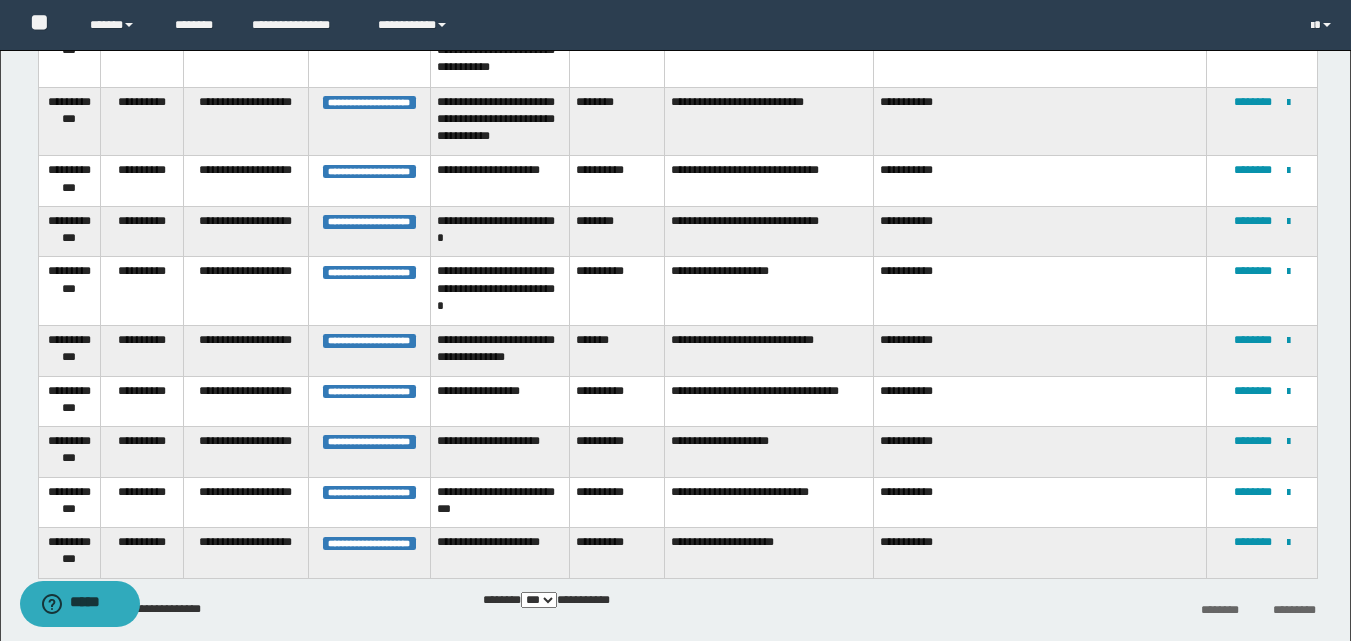 scroll, scrollTop: 1131, scrollLeft: 0, axis: vertical 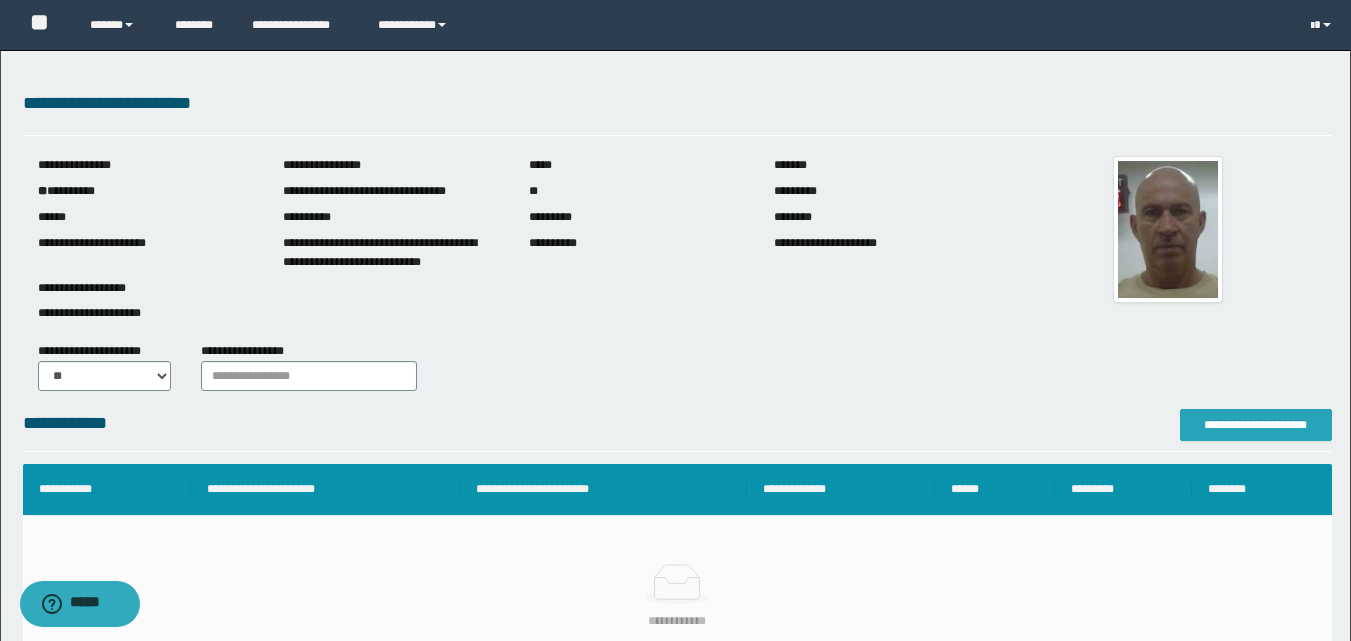 click on "**********" at bounding box center (1256, 425) 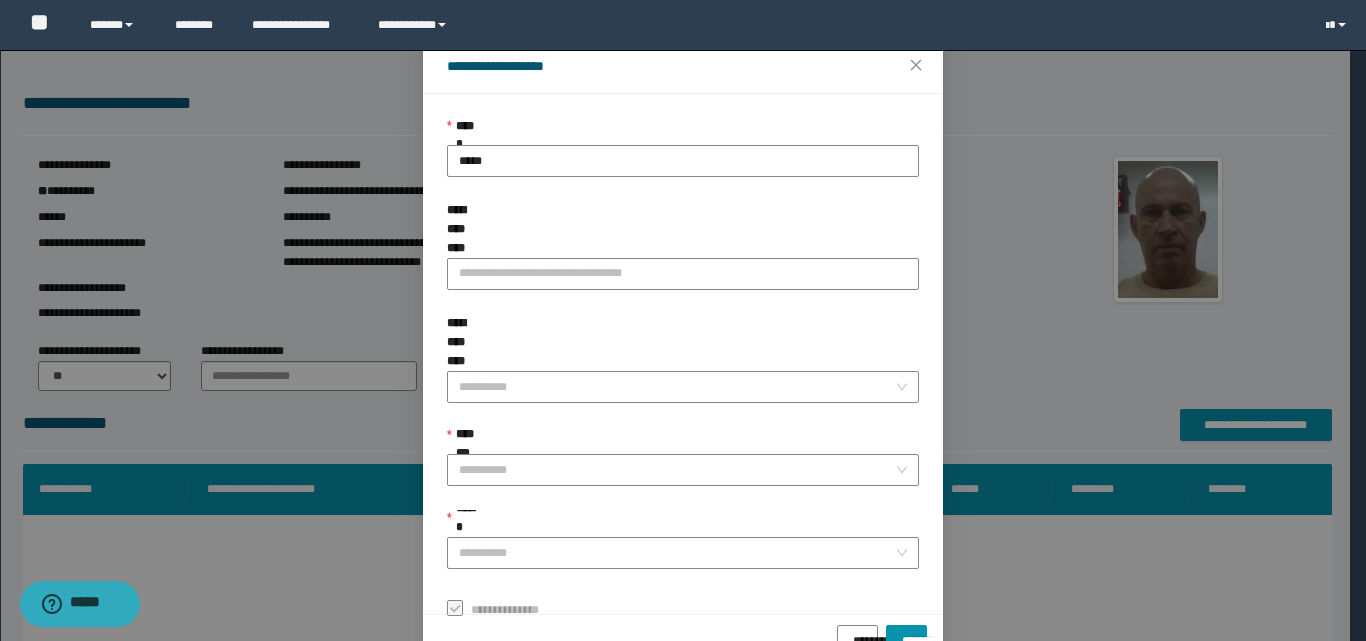 scroll, scrollTop: 111, scrollLeft: 0, axis: vertical 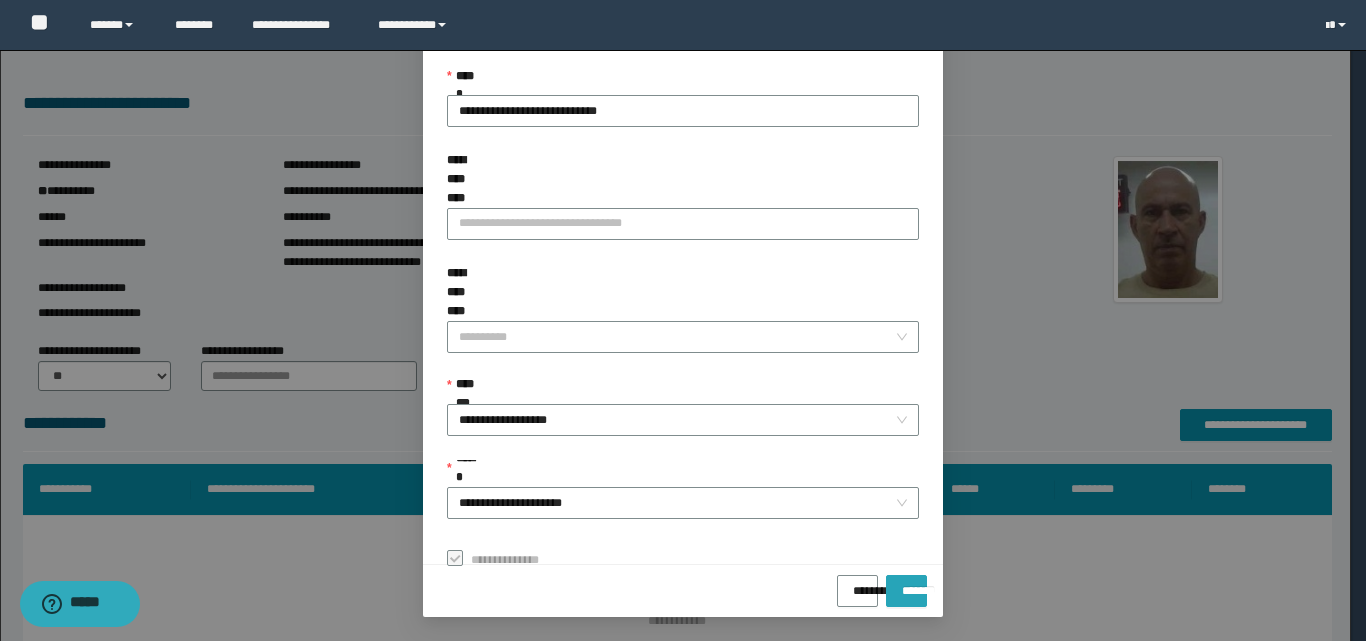 click on "*******" at bounding box center (906, 584) 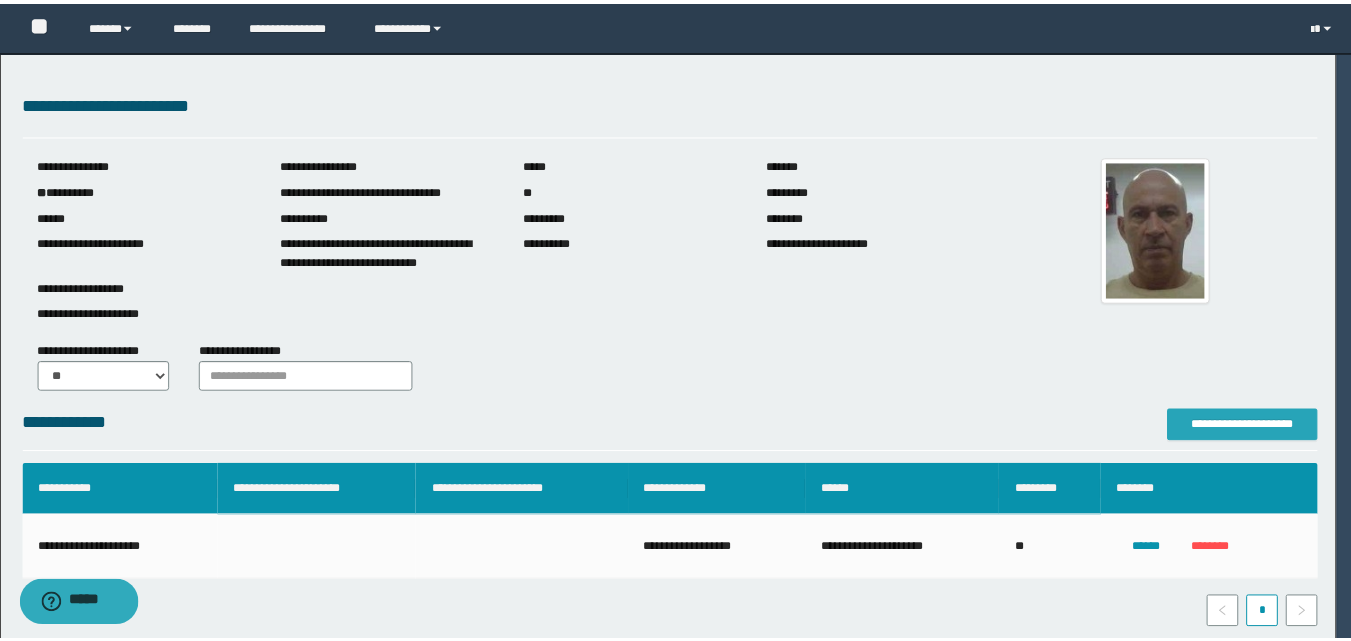 scroll, scrollTop: 0, scrollLeft: 0, axis: both 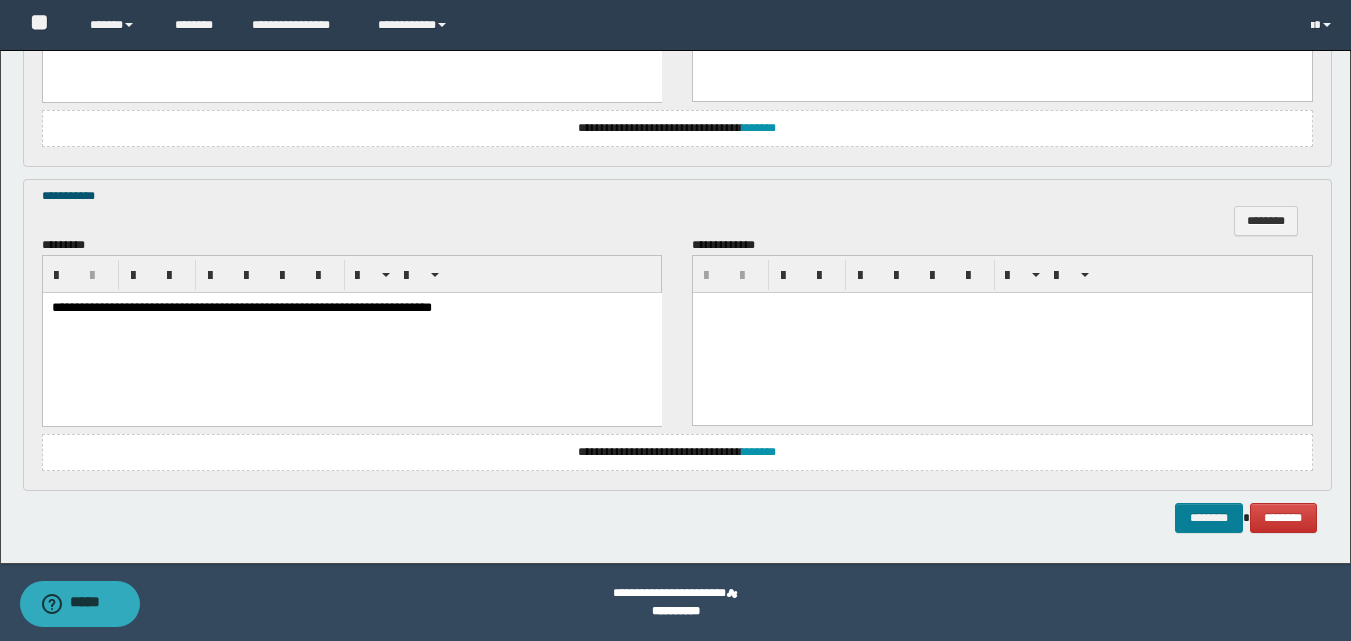 click on "********" at bounding box center (1209, 518) 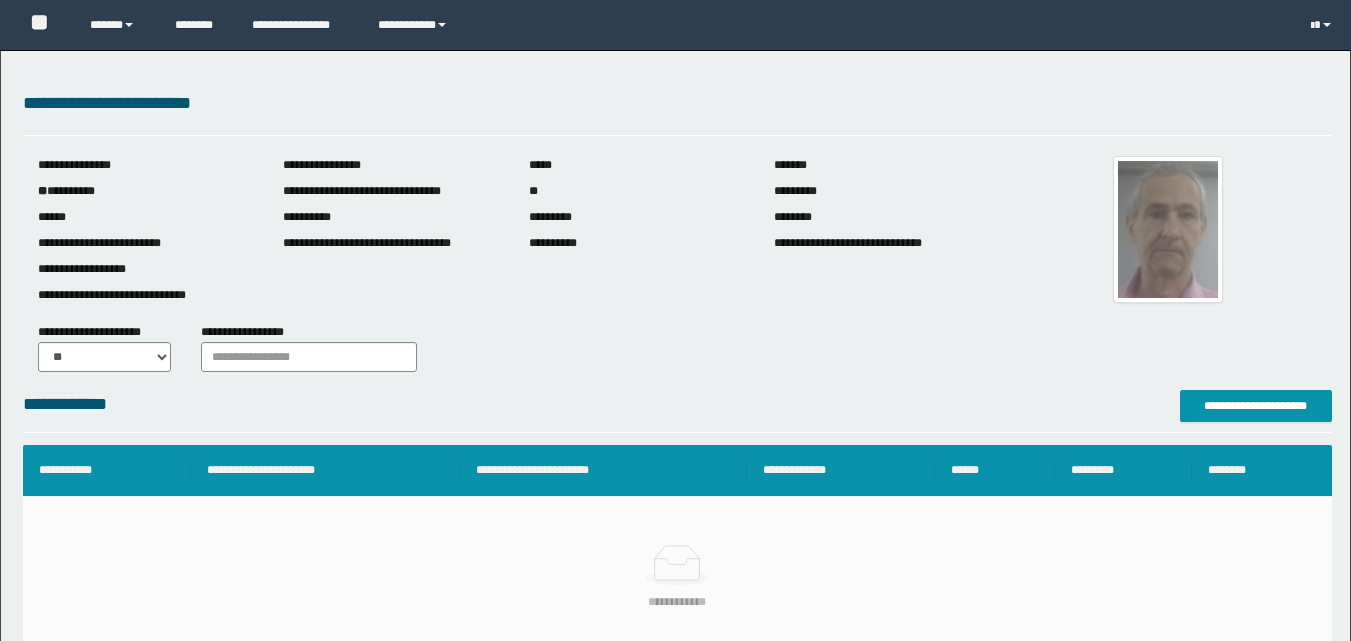 scroll, scrollTop: 0, scrollLeft: 0, axis: both 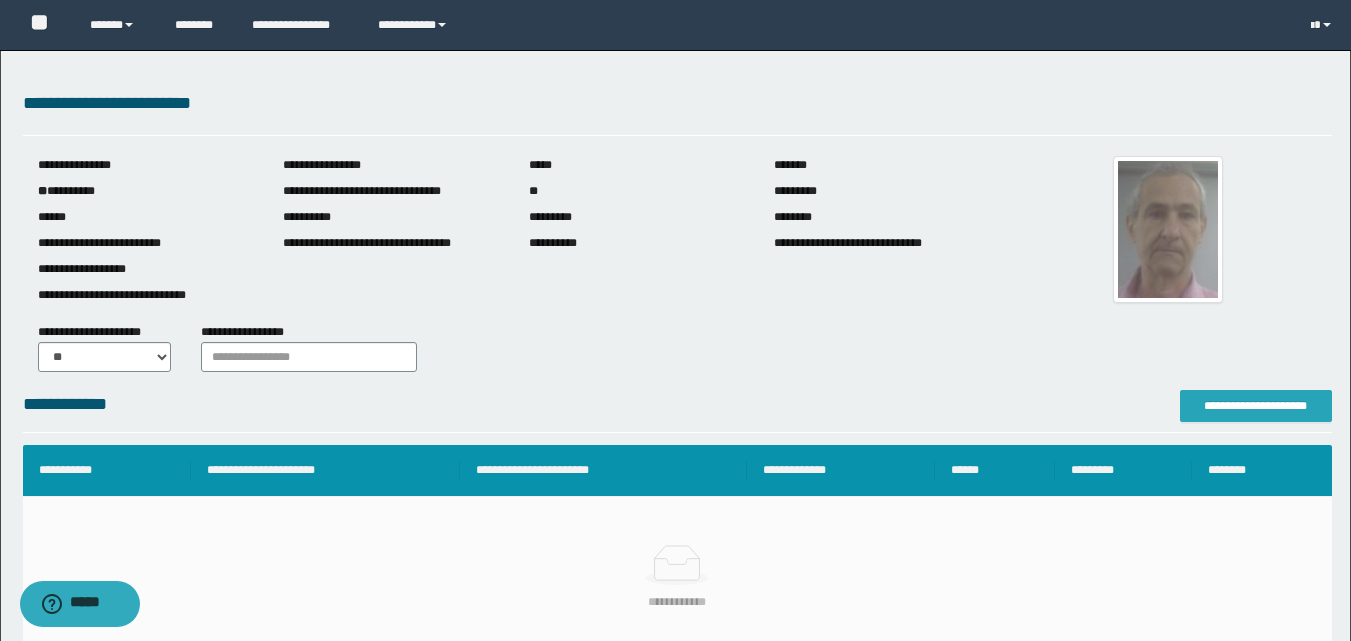 click on "**********" at bounding box center (1256, 406) 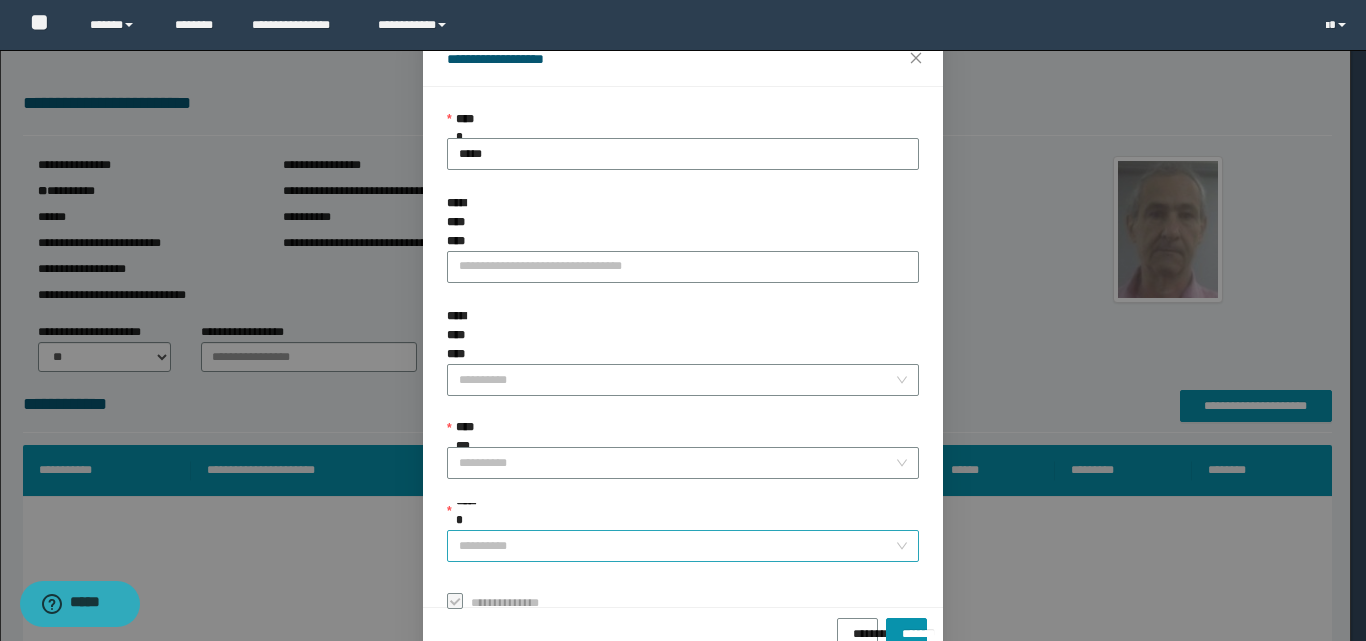 scroll, scrollTop: 111, scrollLeft: 0, axis: vertical 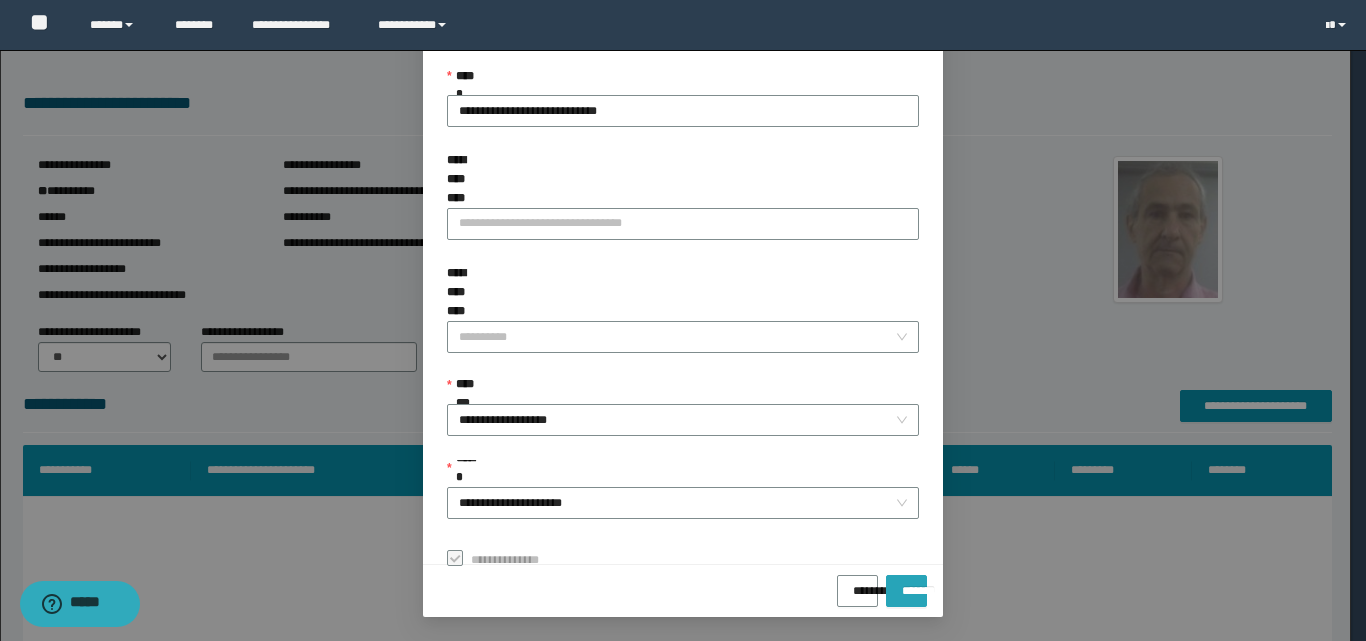 click on "*******" at bounding box center [906, 584] 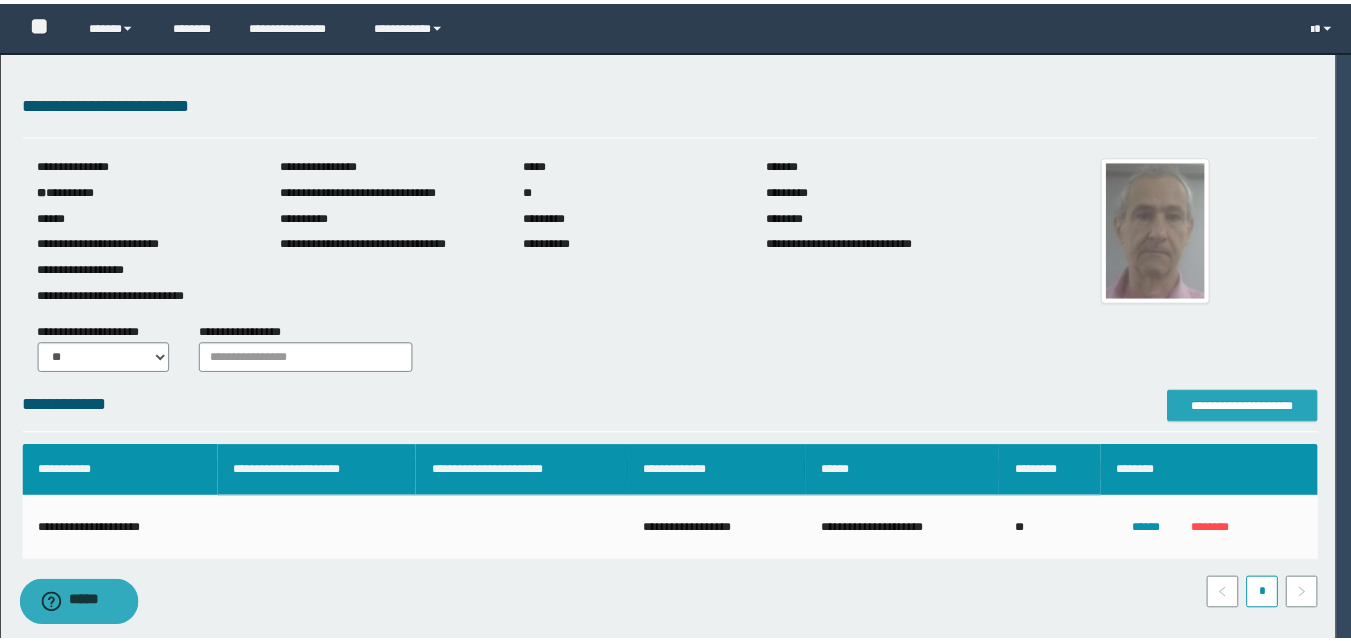 scroll, scrollTop: 0, scrollLeft: 0, axis: both 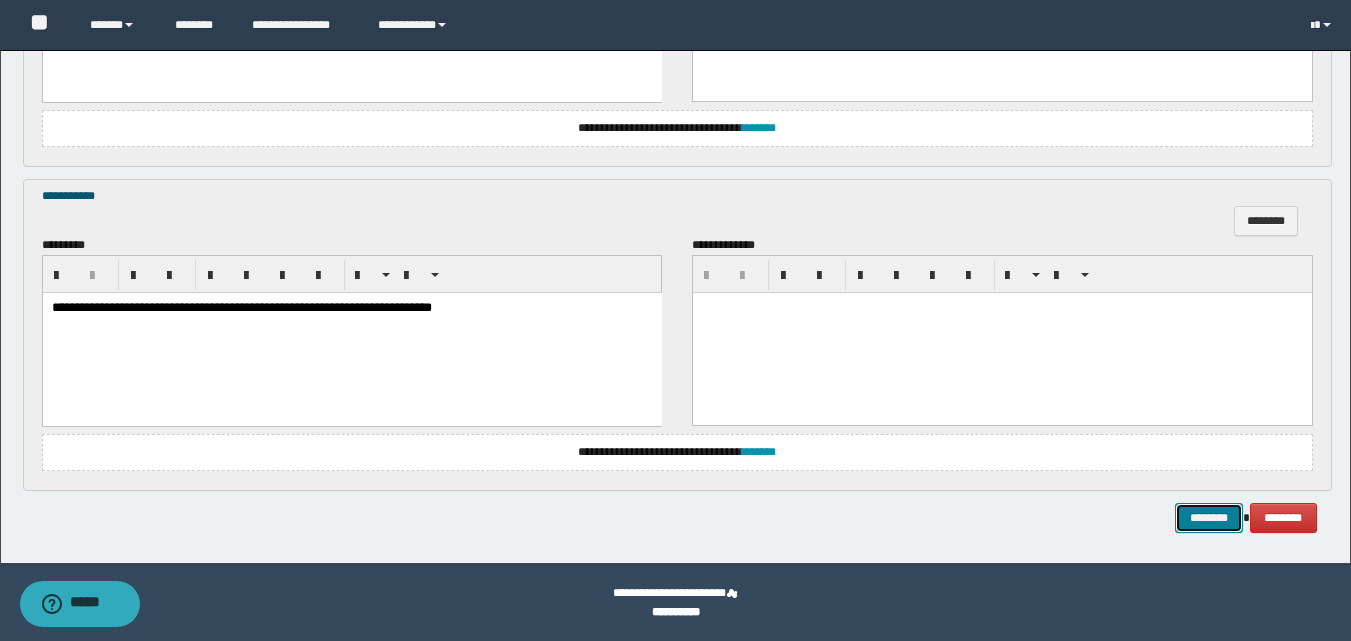drag, startPoint x: 1200, startPoint y: 508, endPoint x: 1201, endPoint y: 495, distance: 13.038404 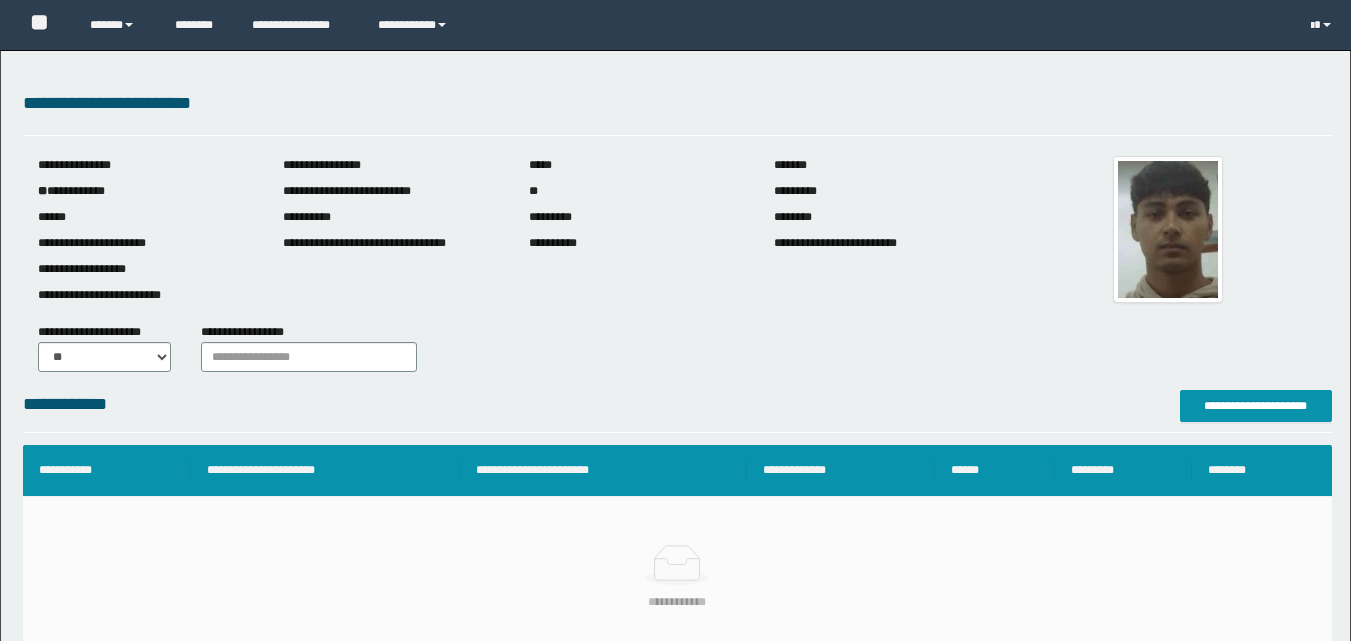 scroll, scrollTop: 0, scrollLeft: 0, axis: both 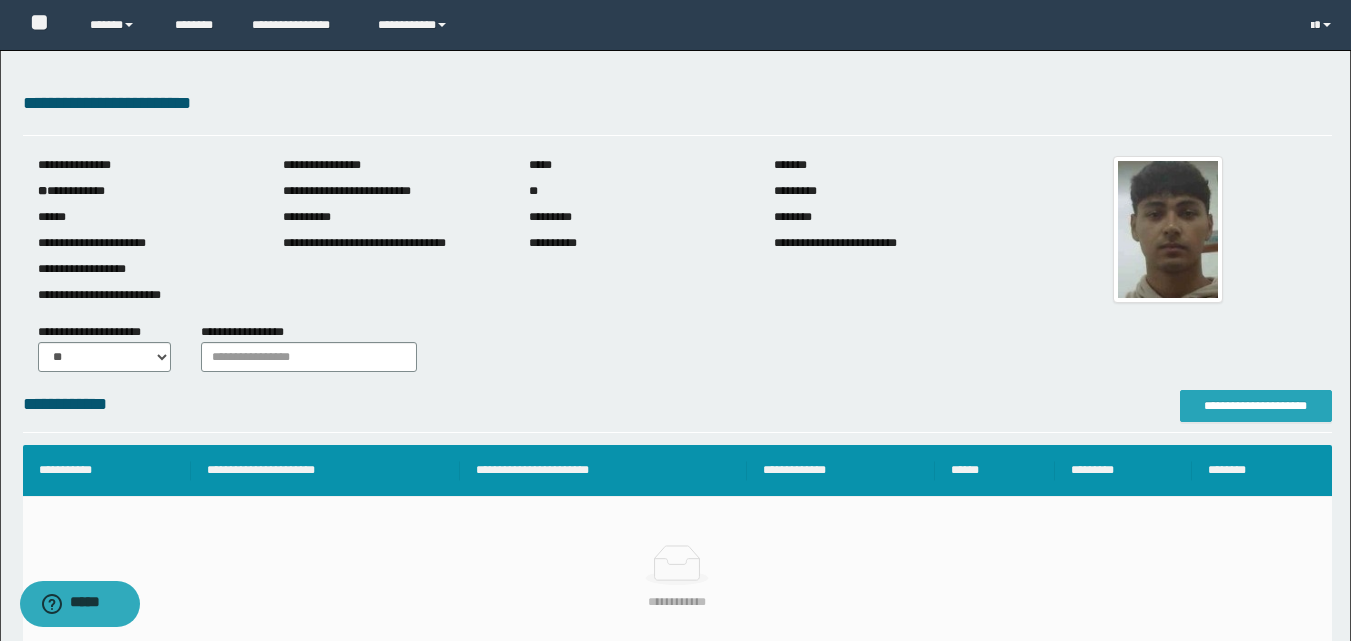 click on "**********" at bounding box center (1256, 406) 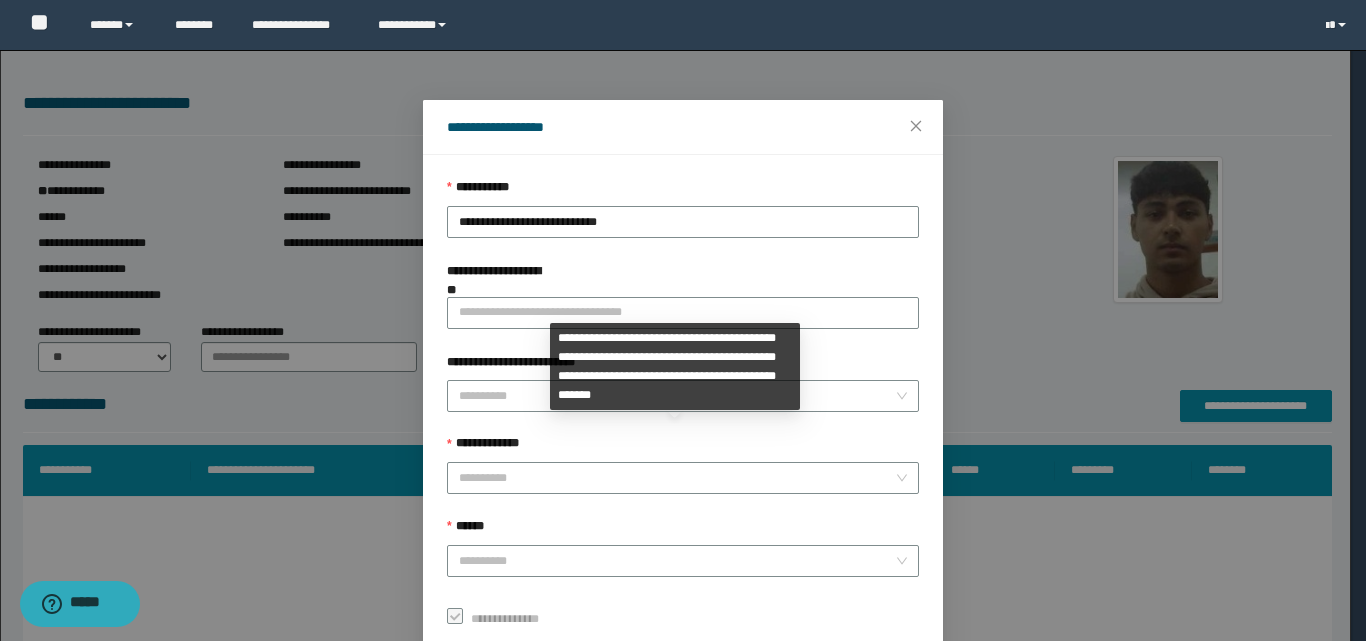 scroll, scrollTop: 111, scrollLeft: 0, axis: vertical 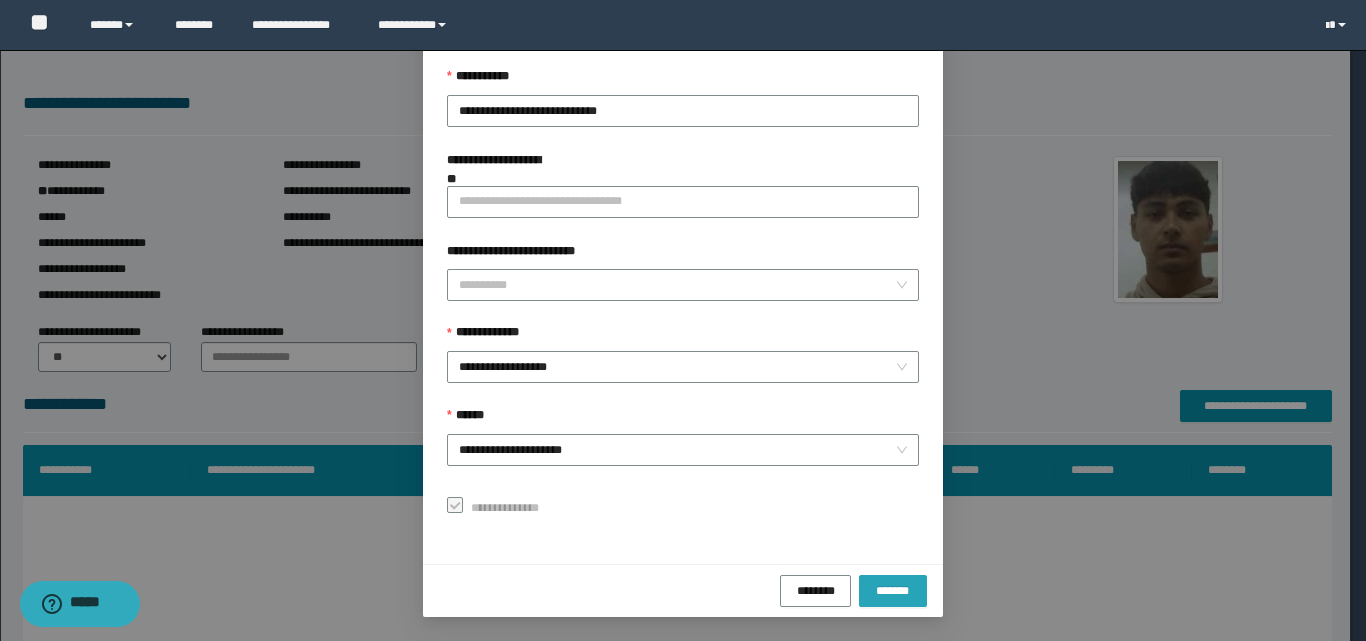 click on "*******" at bounding box center (893, 590) 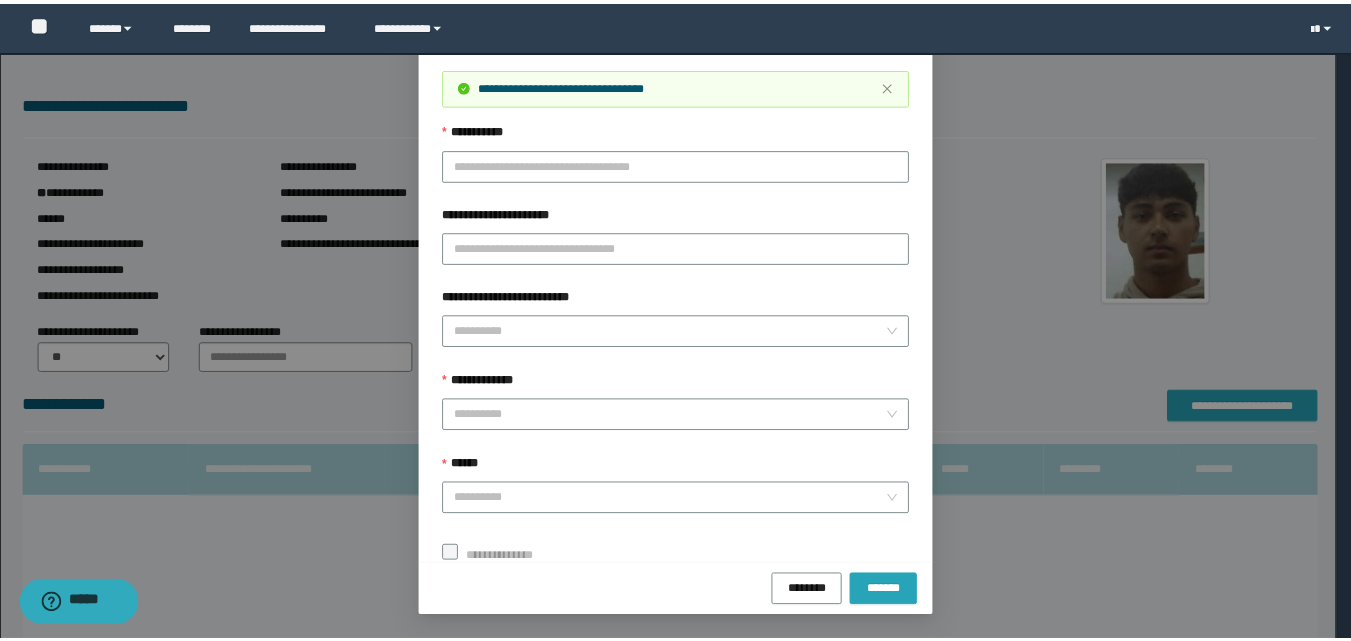 scroll, scrollTop: 0, scrollLeft: 0, axis: both 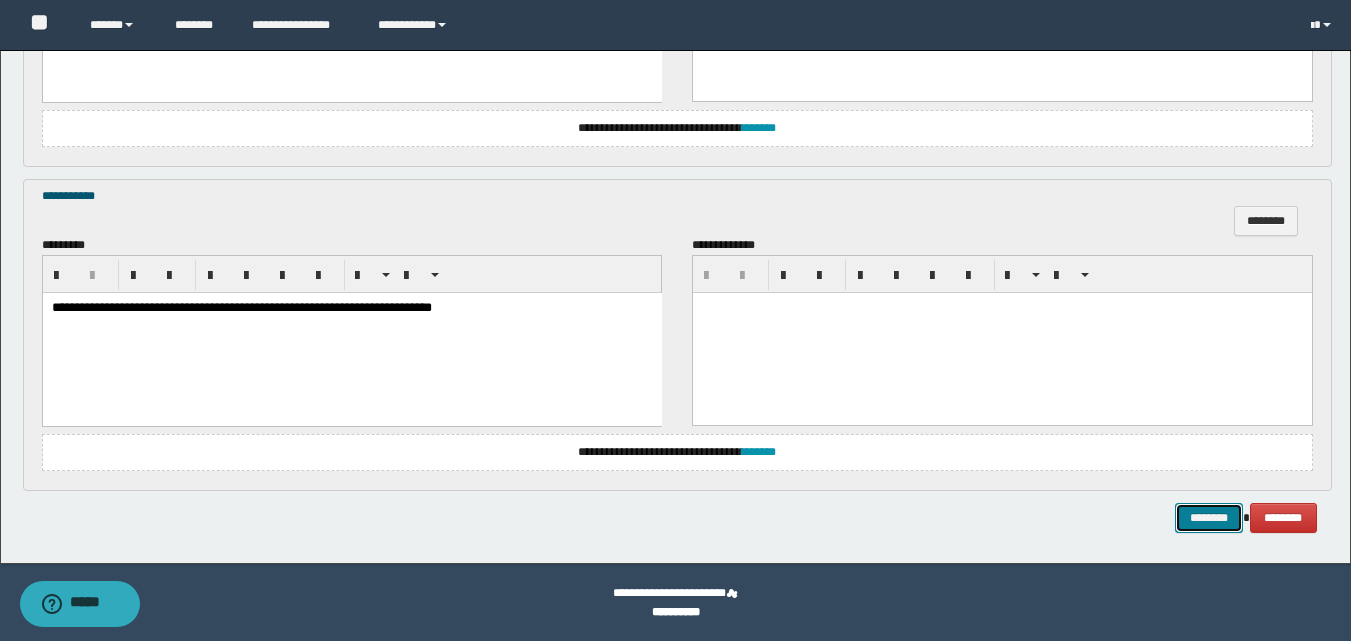 click on "********" at bounding box center [1209, 518] 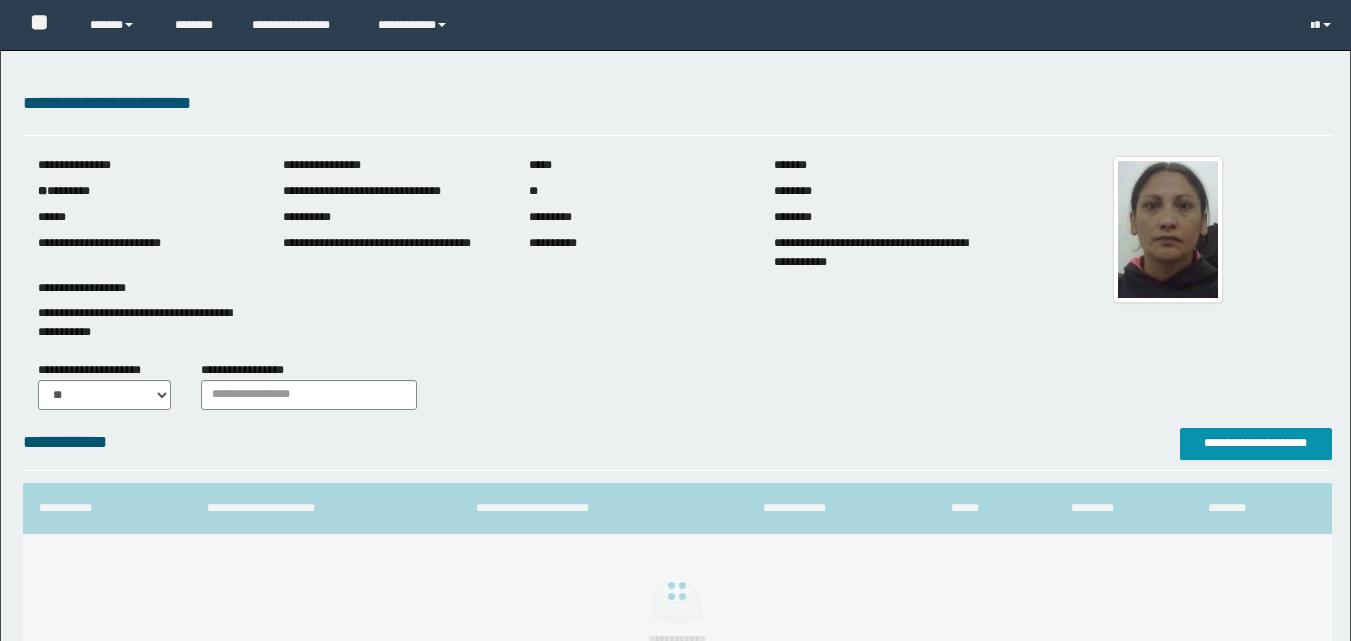scroll, scrollTop: 0, scrollLeft: 0, axis: both 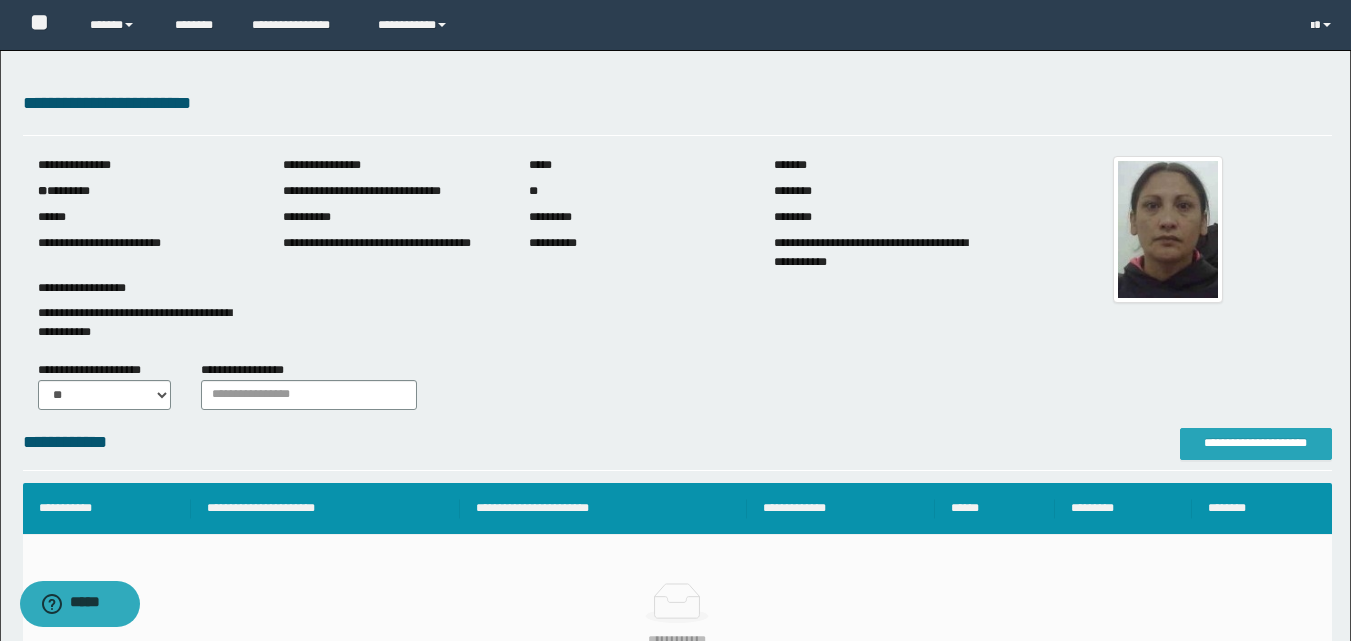 click on "**********" at bounding box center (1256, 444) 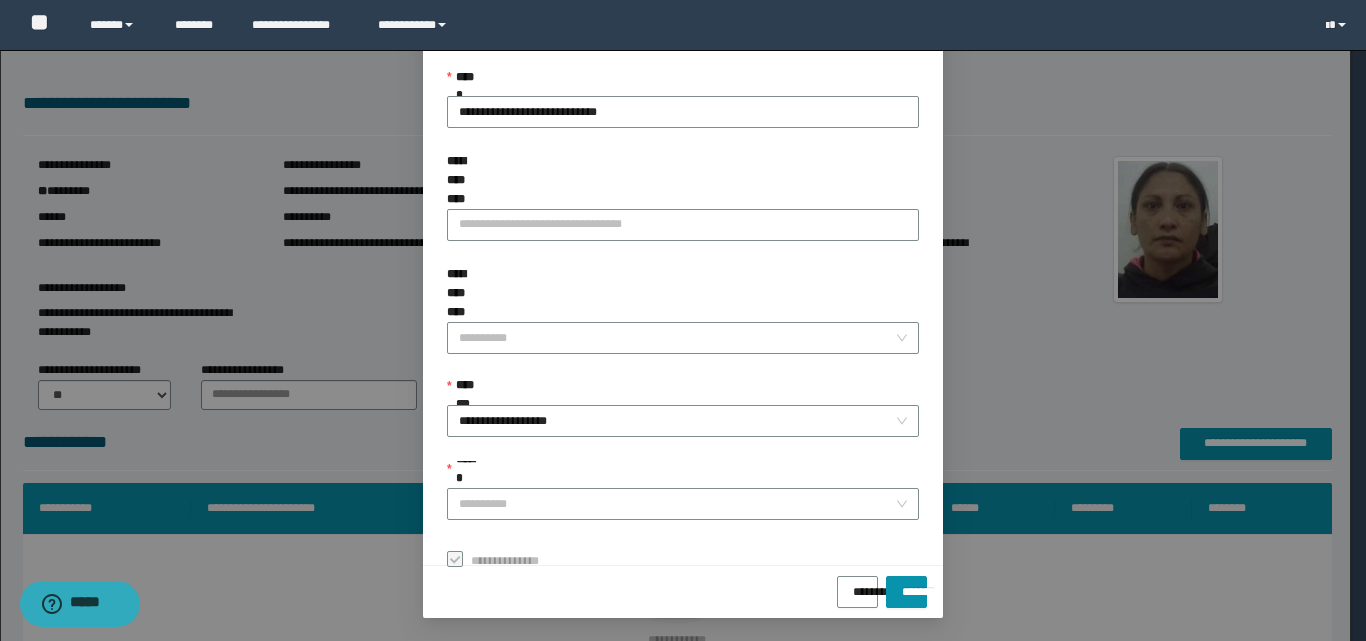 scroll, scrollTop: 111, scrollLeft: 0, axis: vertical 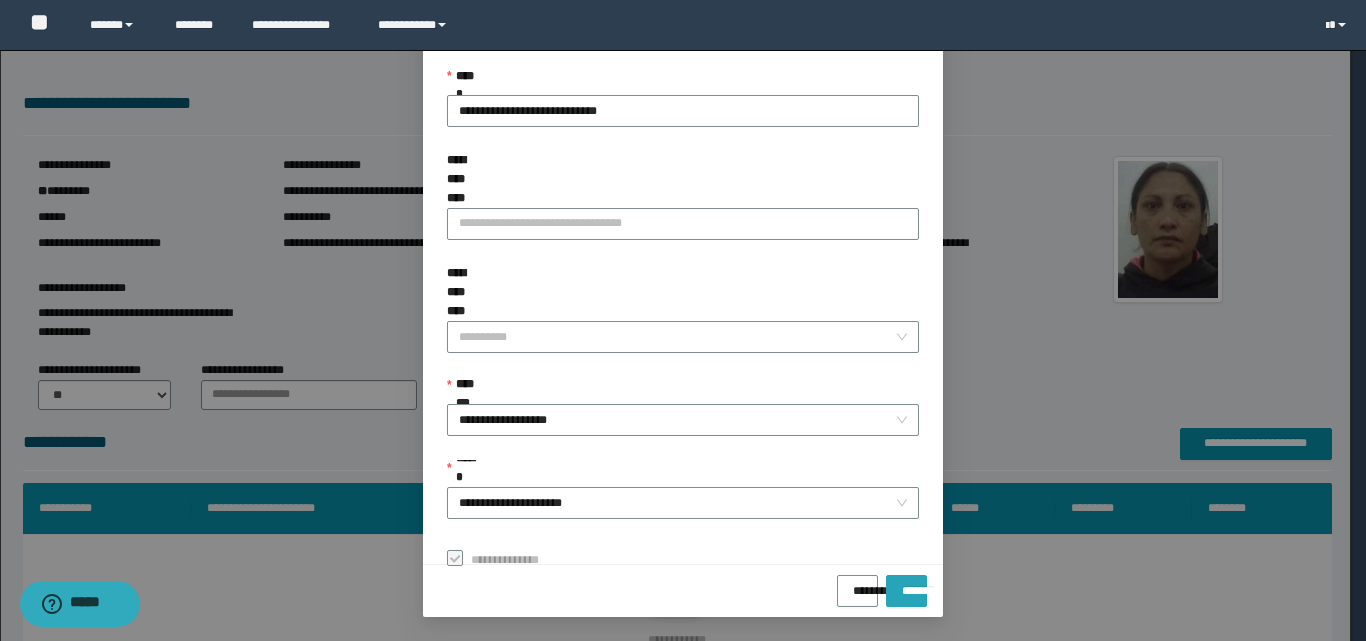 click on "*******" at bounding box center (906, 584) 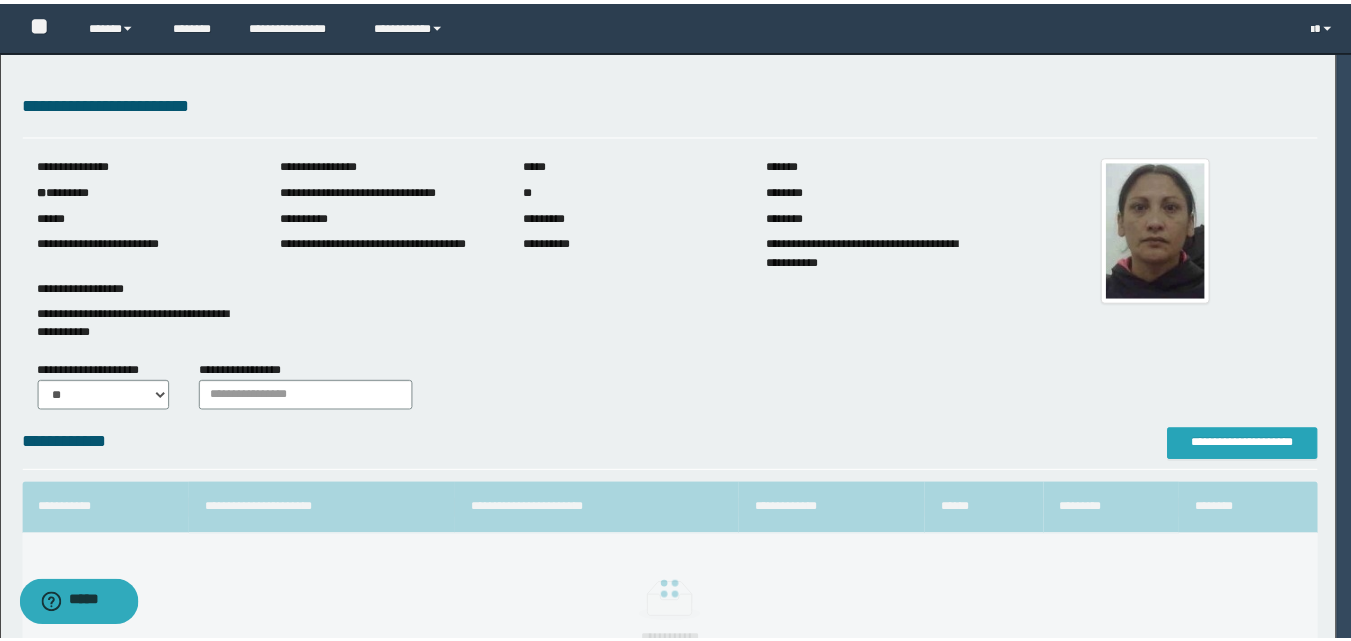 scroll, scrollTop: 0, scrollLeft: 0, axis: both 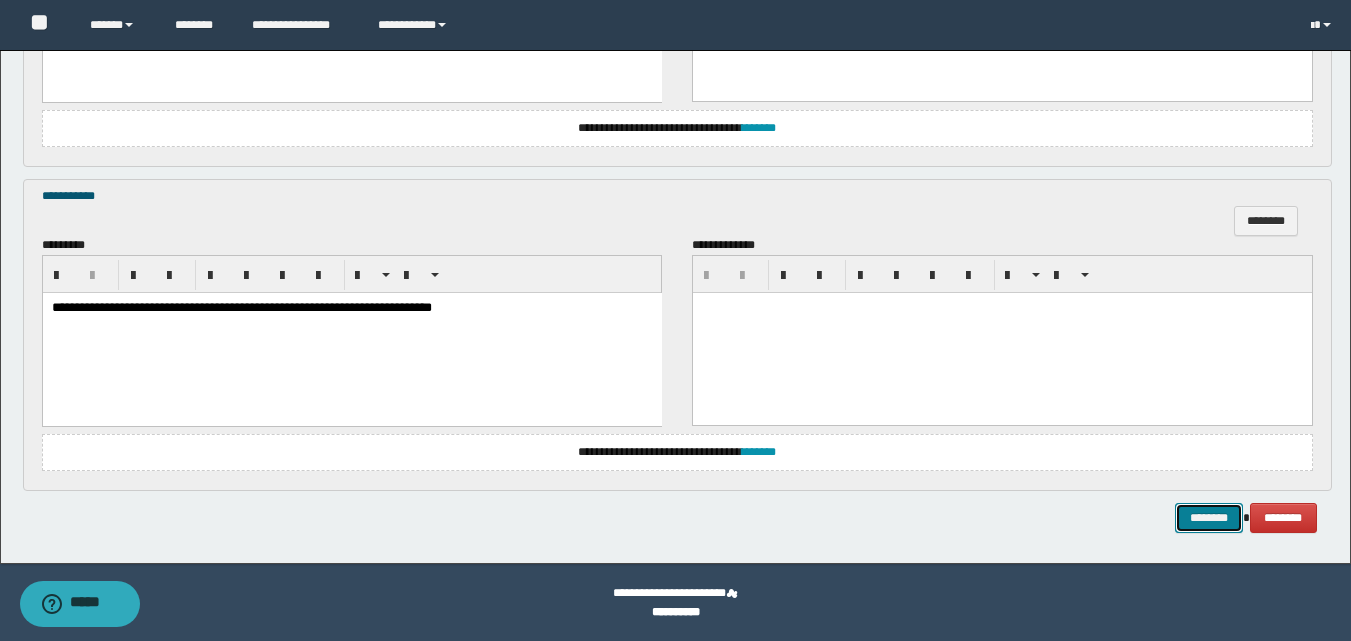 click on "********" at bounding box center (1209, 518) 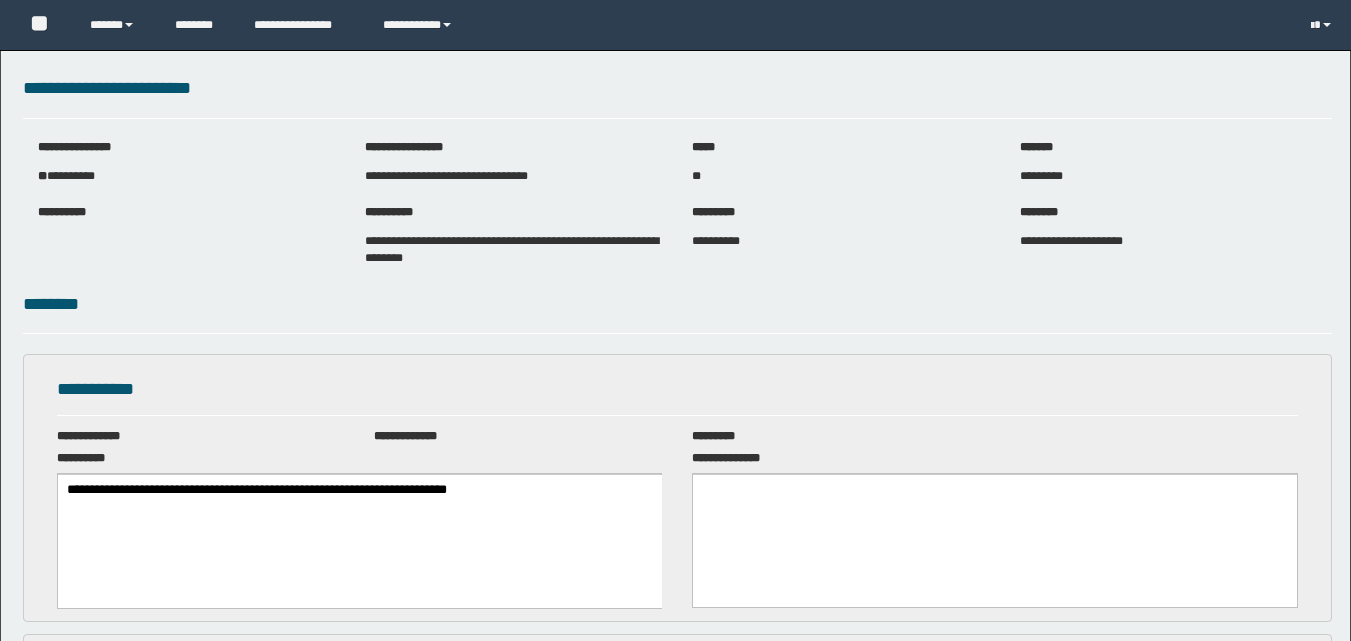 scroll, scrollTop: 0, scrollLeft: 0, axis: both 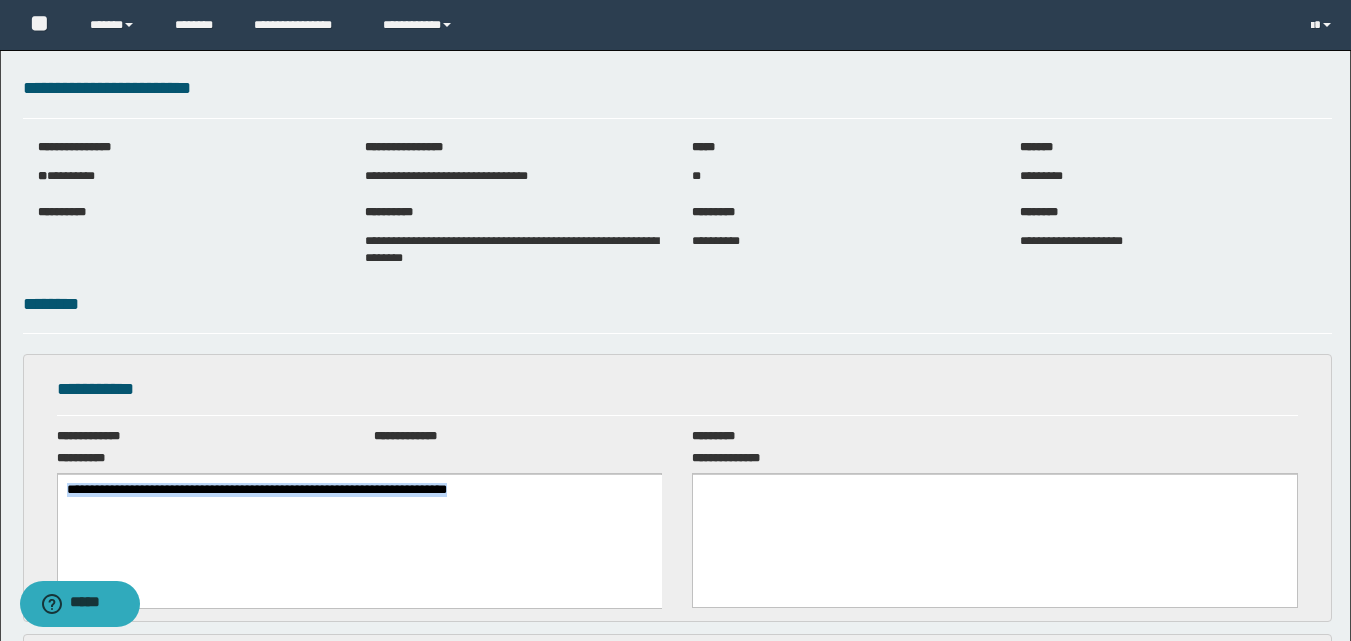 drag, startPoint x: 595, startPoint y: 498, endPoint x: 85, endPoint y: 511, distance: 510.16565 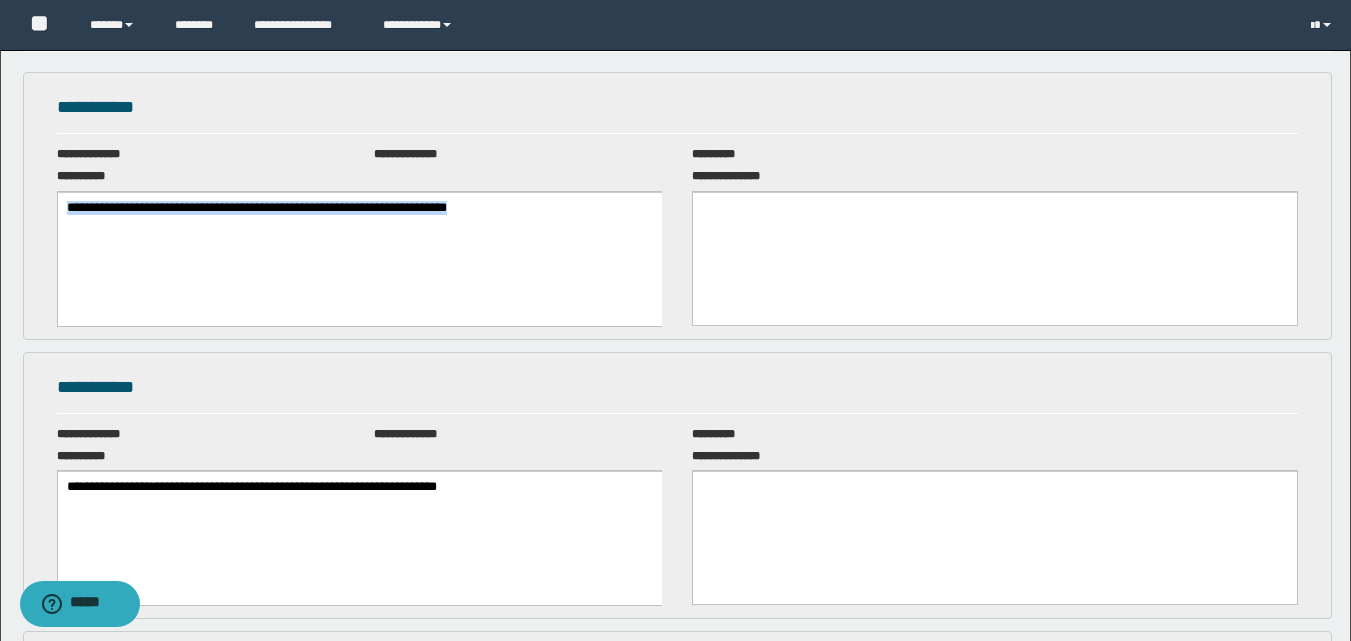 scroll, scrollTop: 300, scrollLeft: 0, axis: vertical 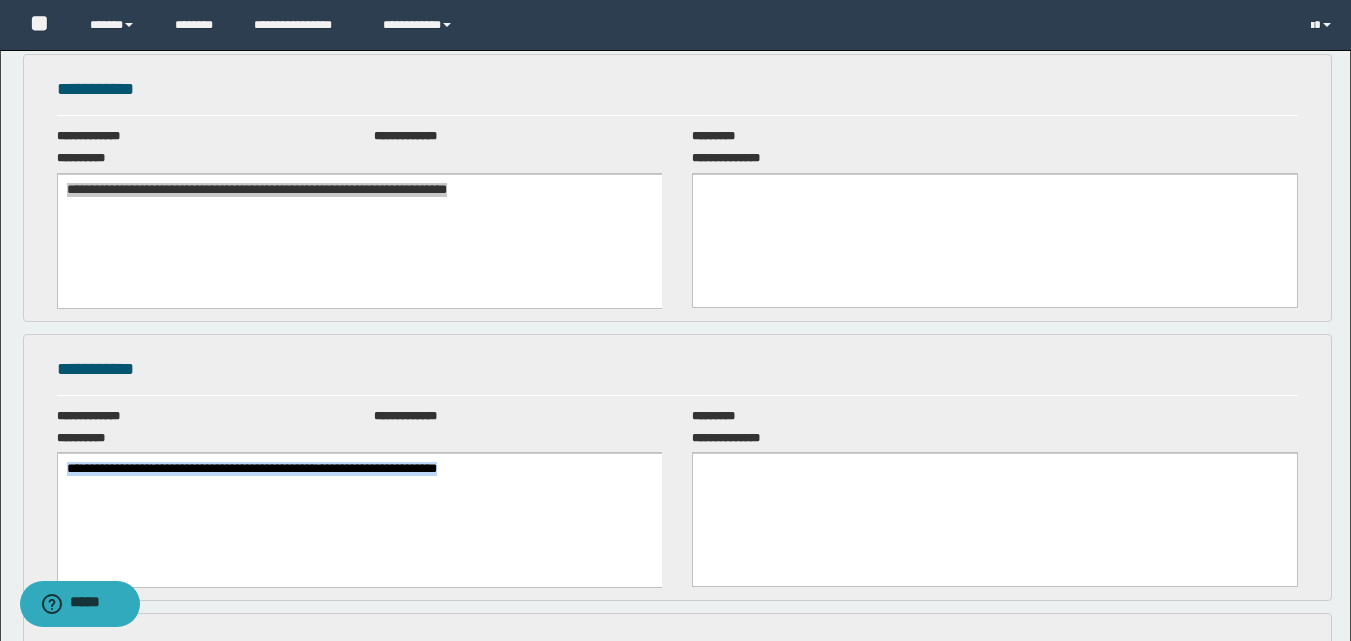 drag, startPoint x: 572, startPoint y: 480, endPoint x: 5, endPoint y: 473, distance: 567.0432 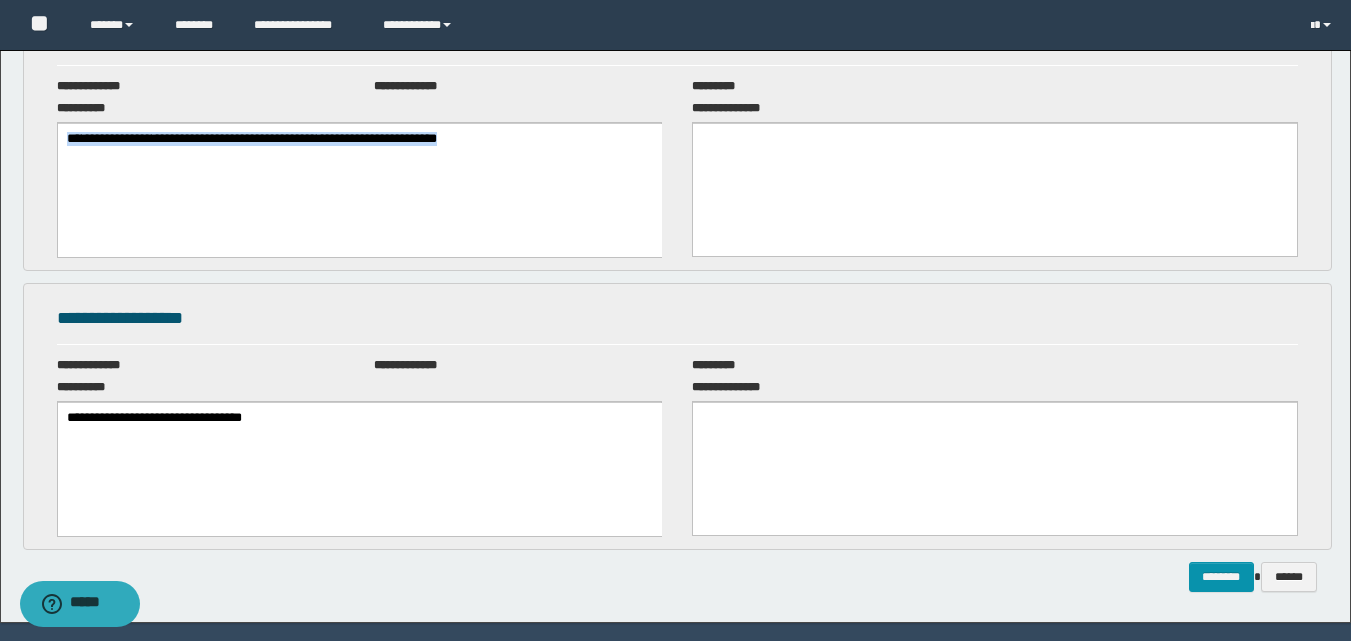 scroll, scrollTop: 686, scrollLeft: 0, axis: vertical 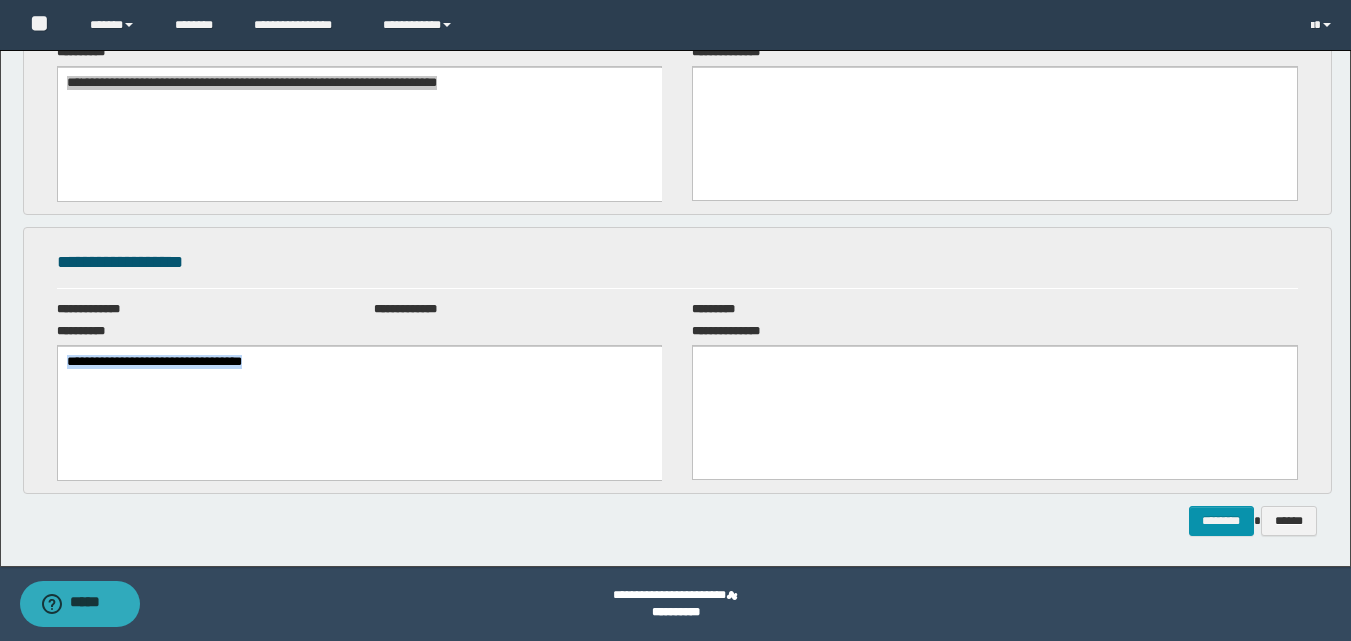 drag, startPoint x: 344, startPoint y: 366, endPoint x: -1, endPoint y: 366, distance: 345 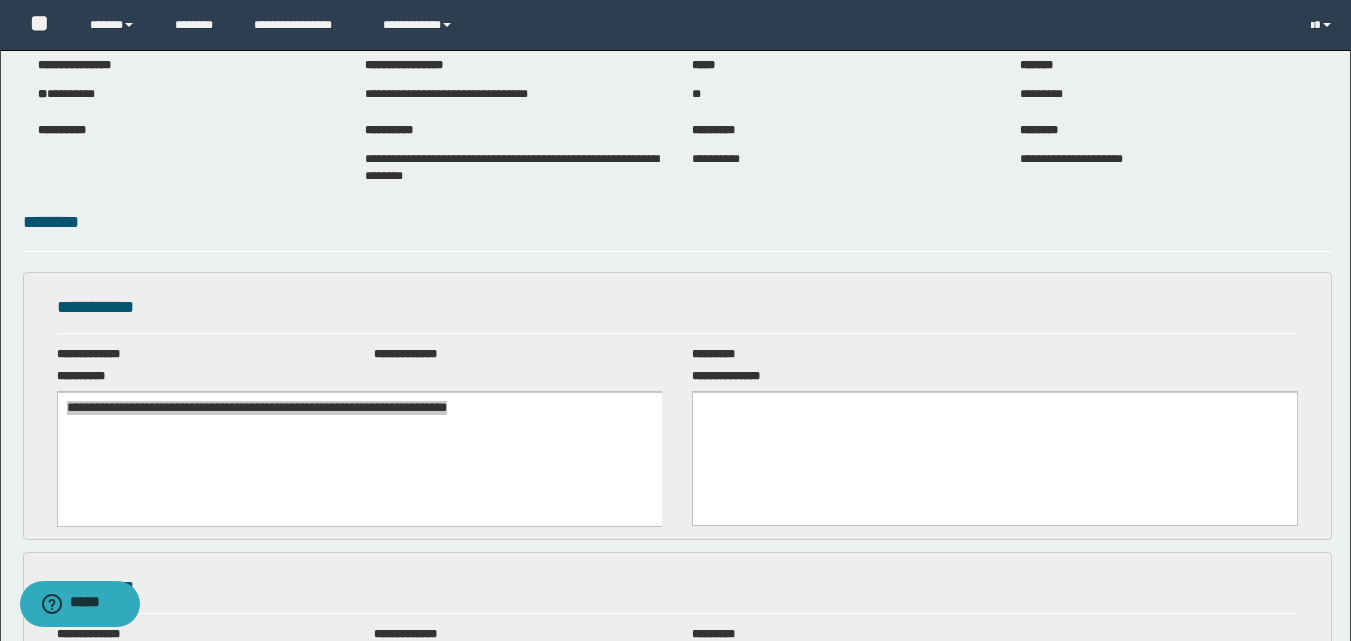 scroll, scrollTop: 0, scrollLeft: 0, axis: both 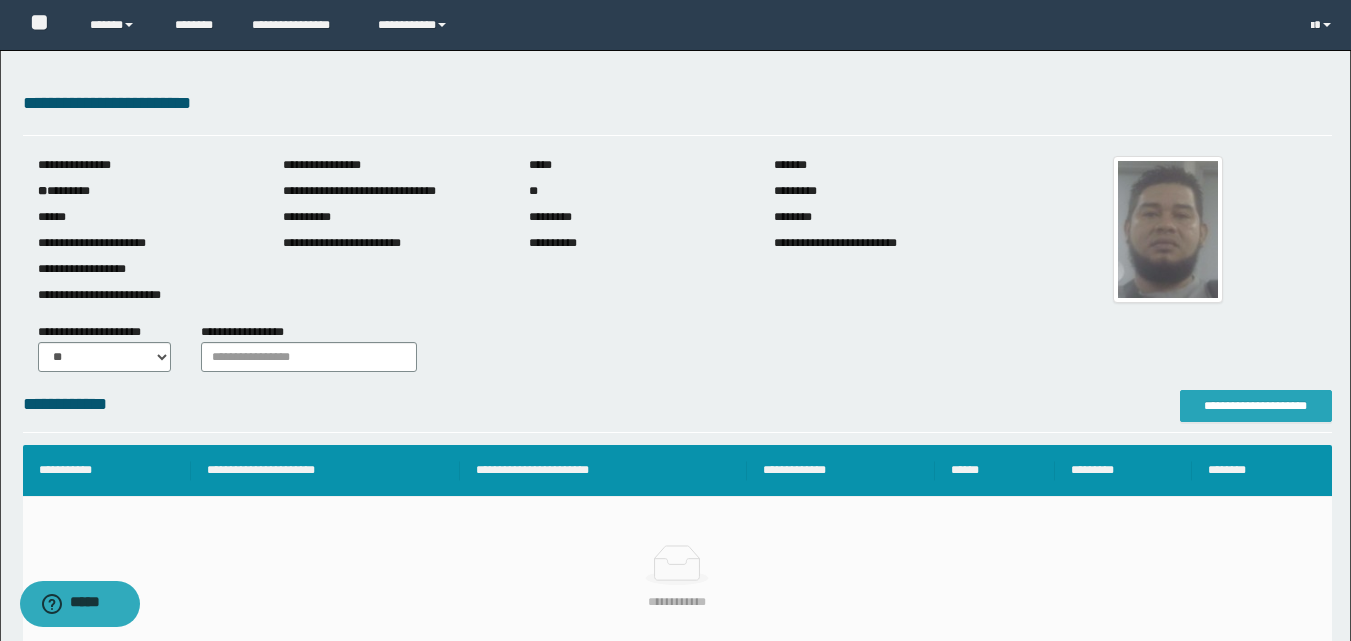 click on "**********" at bounding box center (1256, 406) 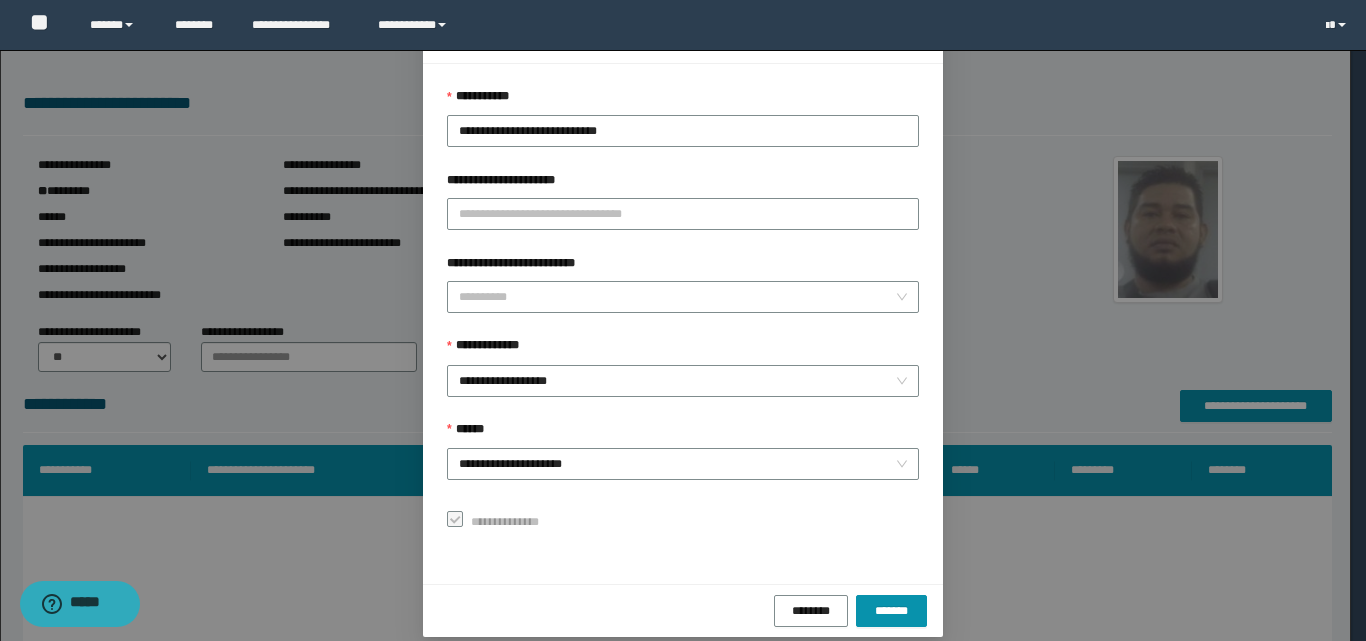 scroll, scrollTop: 111, scrollLeft: 0, axis: vertical 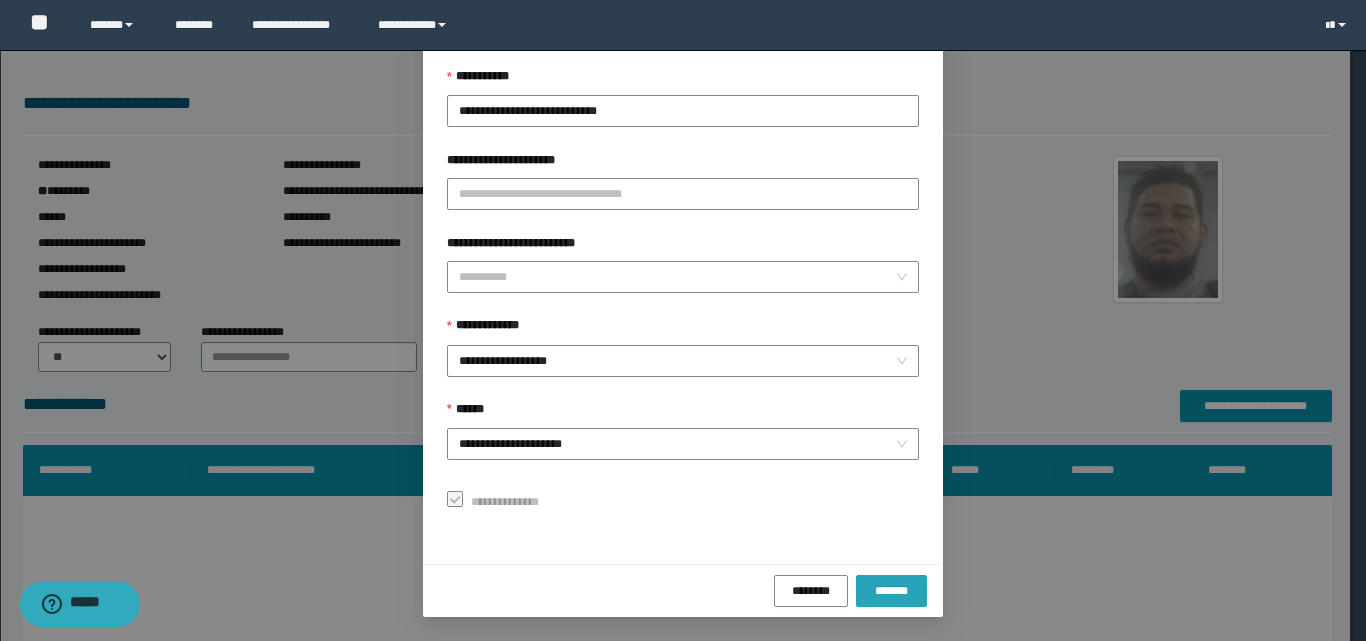 click on "*******" at bounding box center [891, 590] 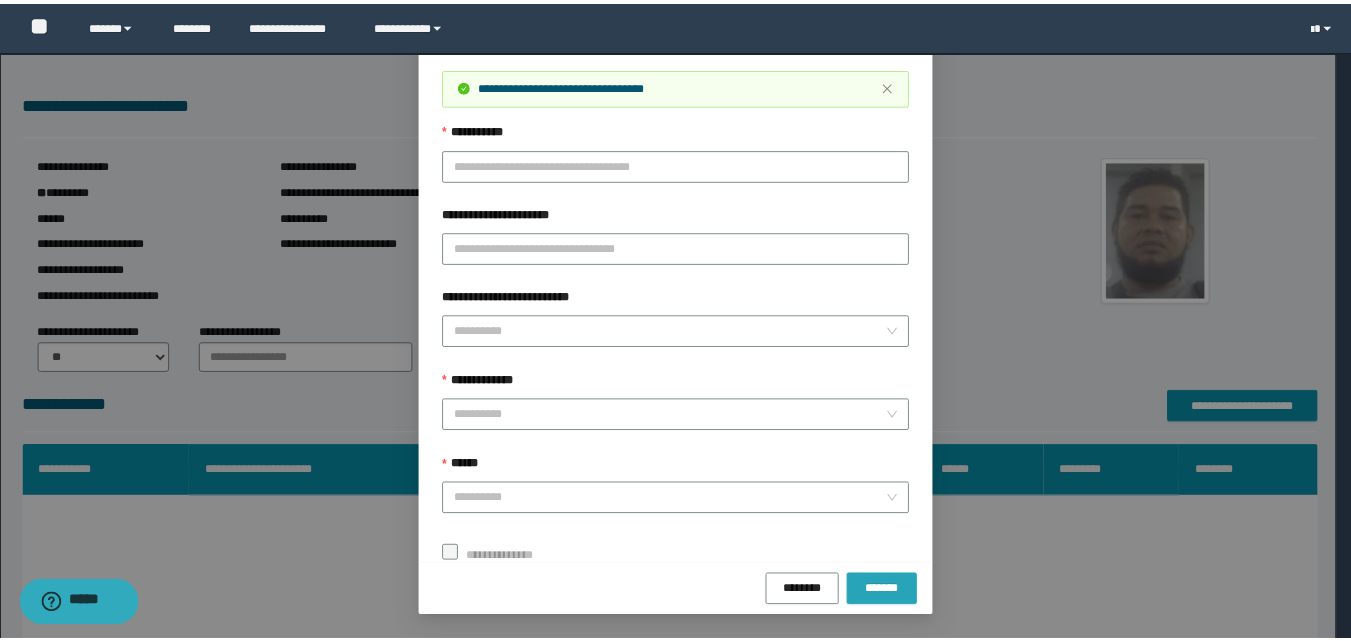 scroll, scrollTop: 64, scrollLeft: 0, axis: vertical 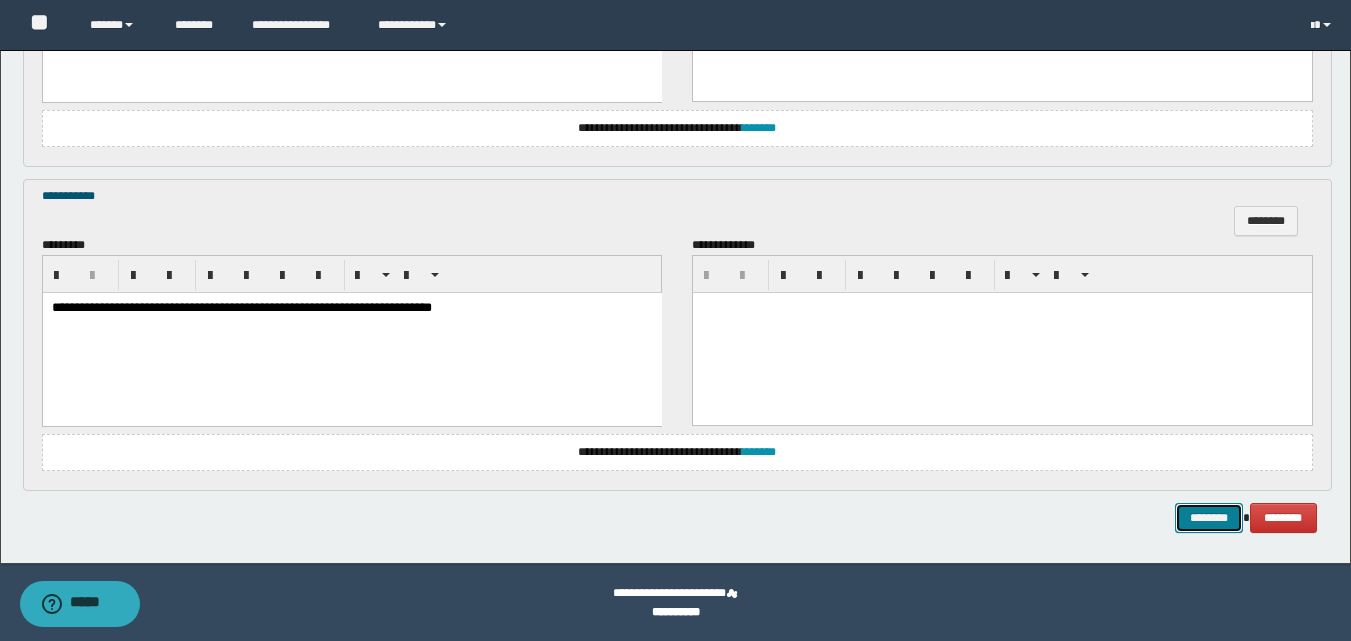 click on "********" at bounding box center [1209, 518] 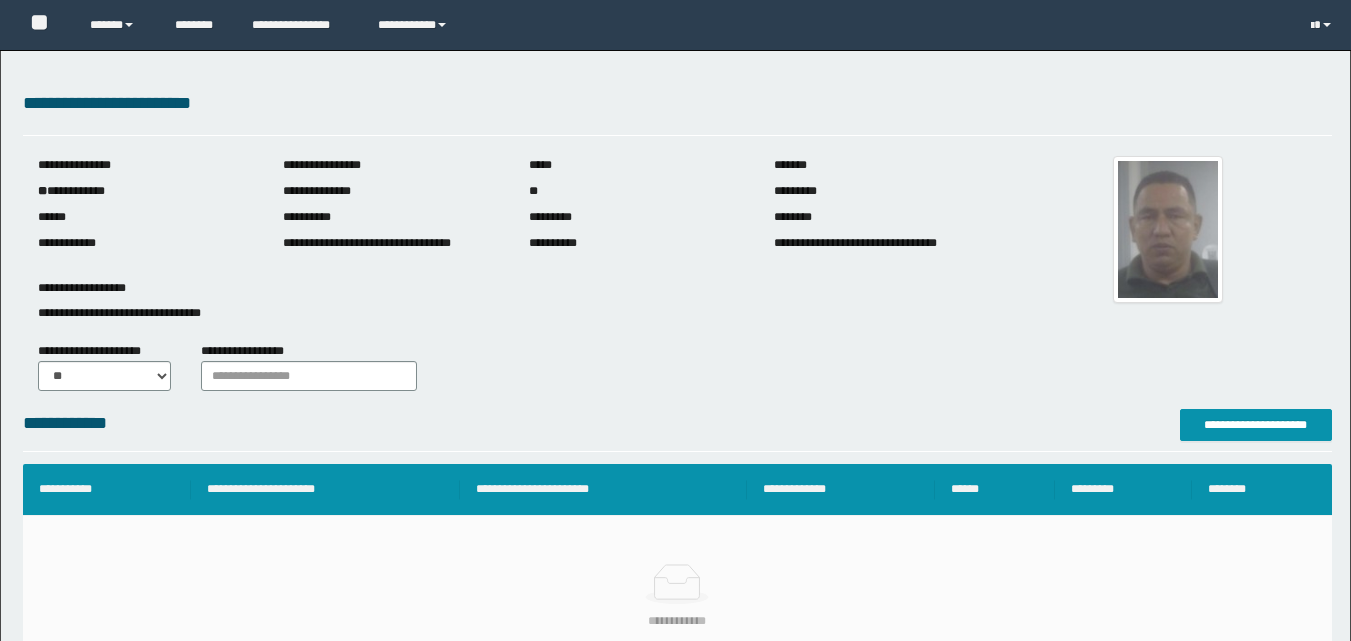 scroll, scrollTop: 0, scrollLeft: 0, axis: both 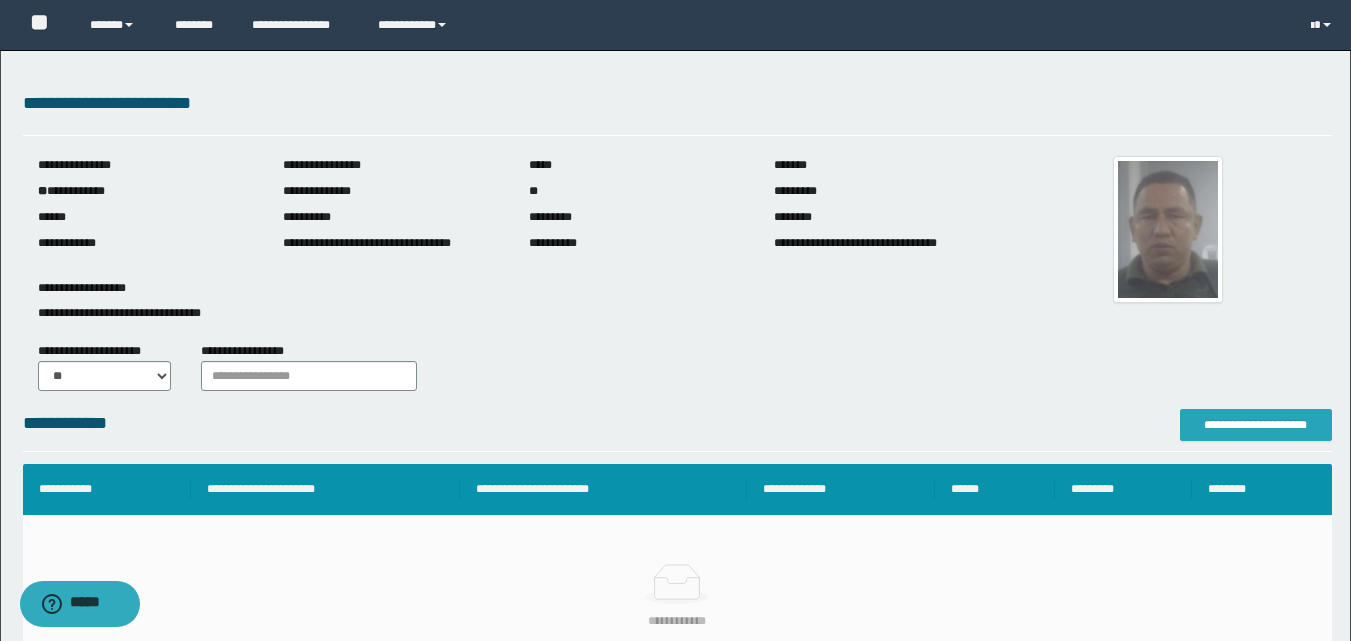click on "**********" at bounding box center (1256, 425) 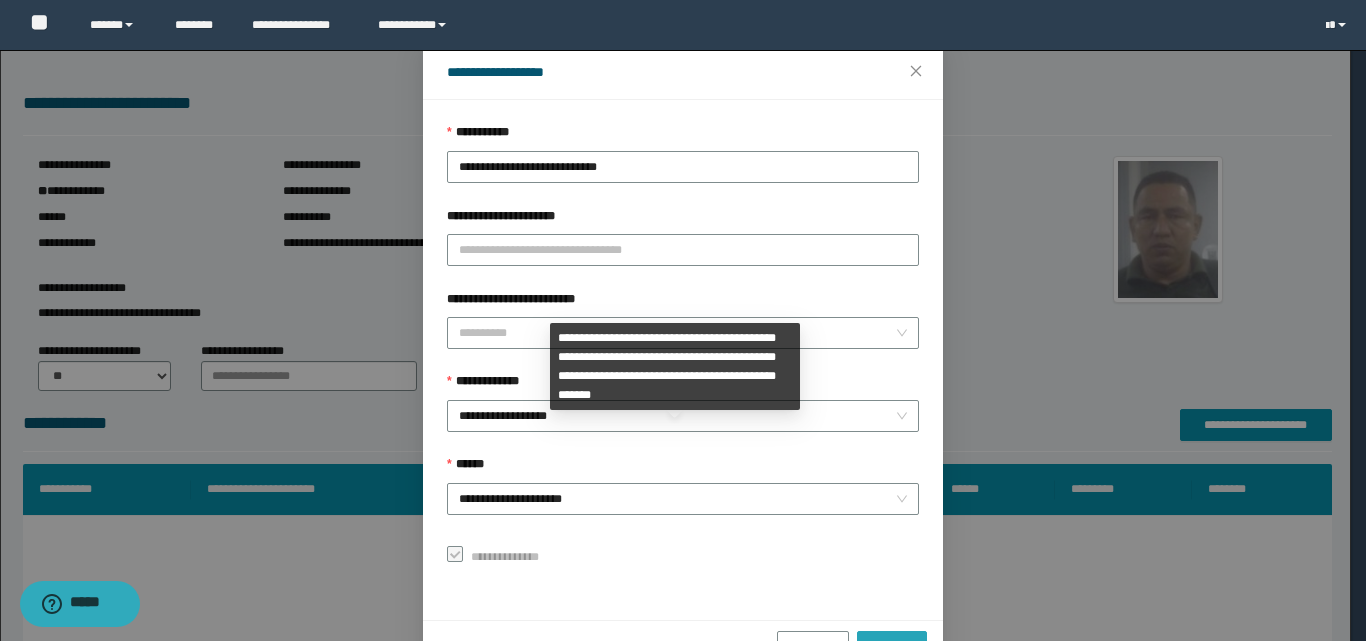 scroll, scrollTop: 111, scrollLeft: 0, axis: vertical 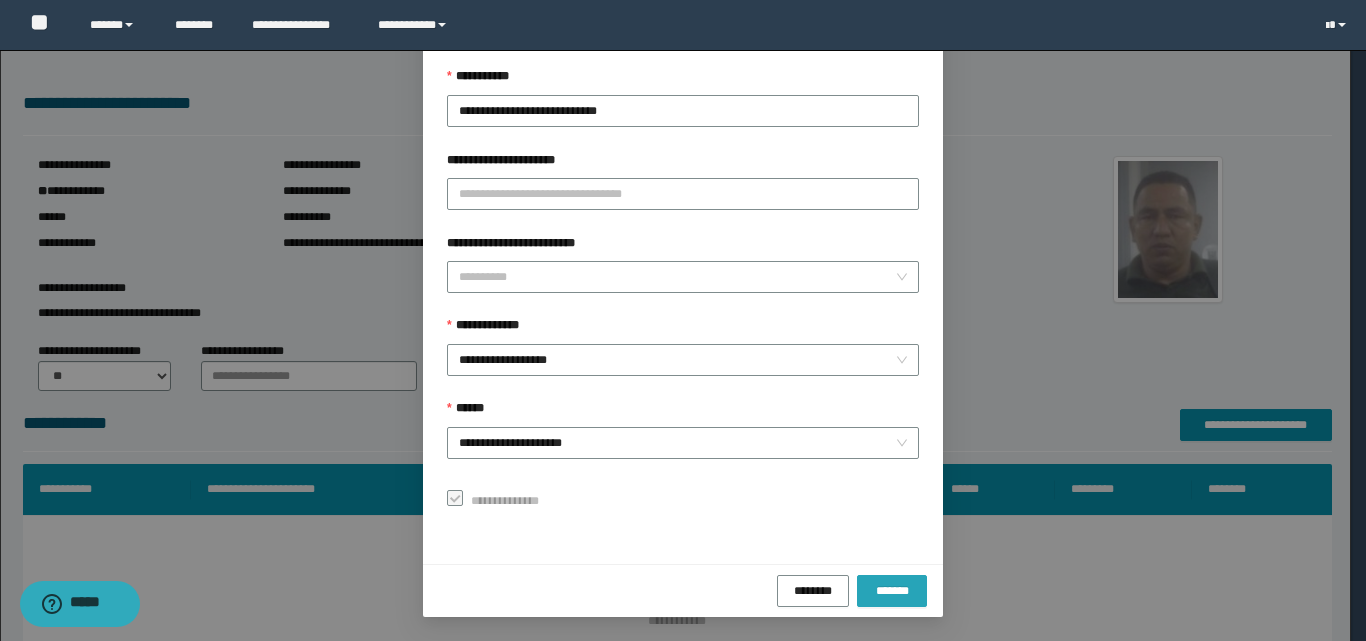 click on "*******" at bounding box center [892, 590] 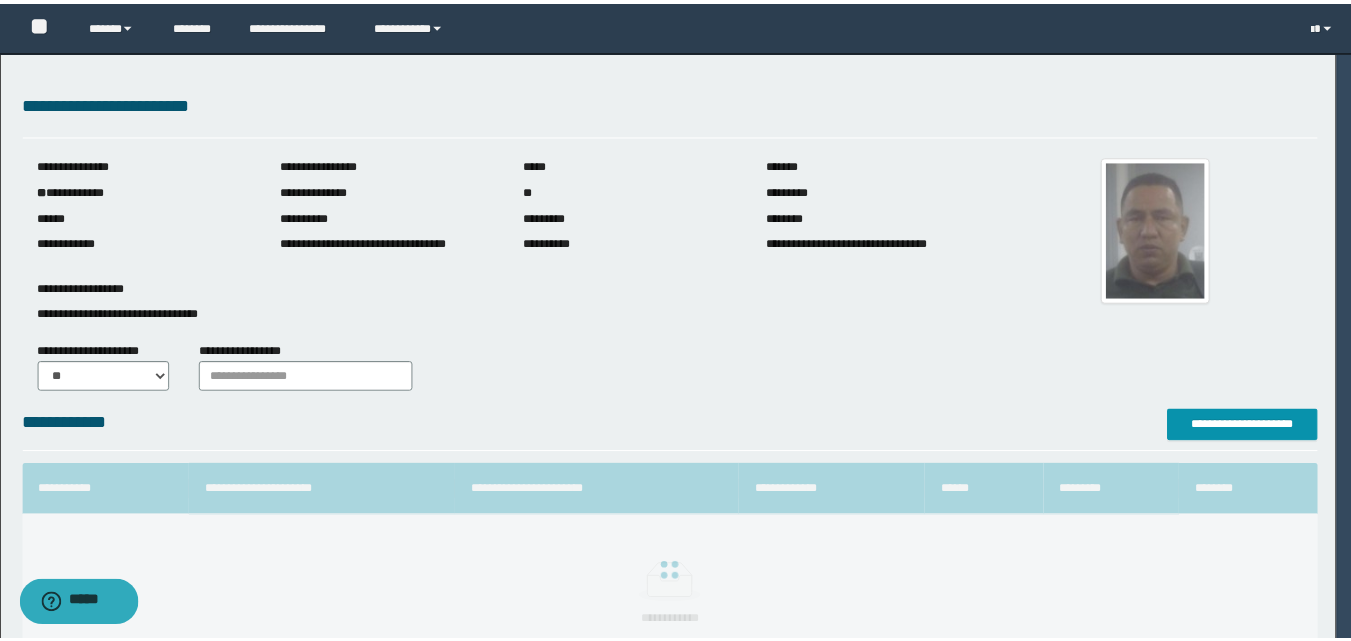 scroll, scrollTop: 64, scrollLeft: 0, axis: vertical 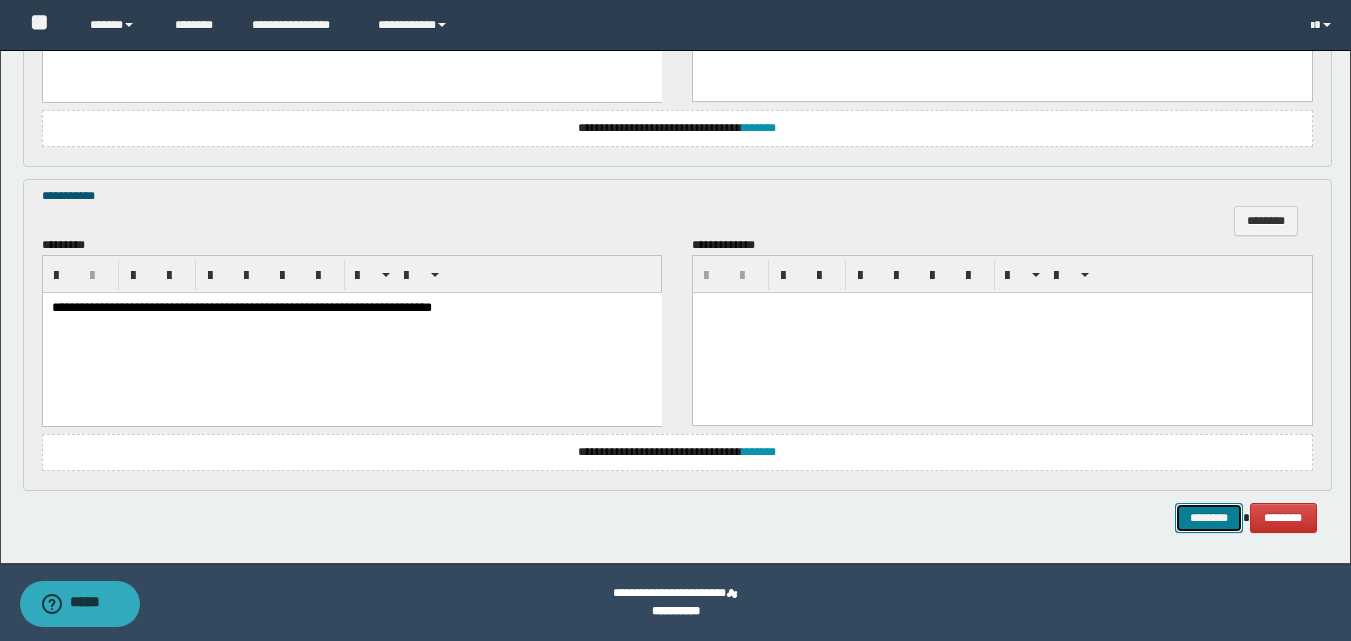 click on "********" at bounding box center (1209, 518) 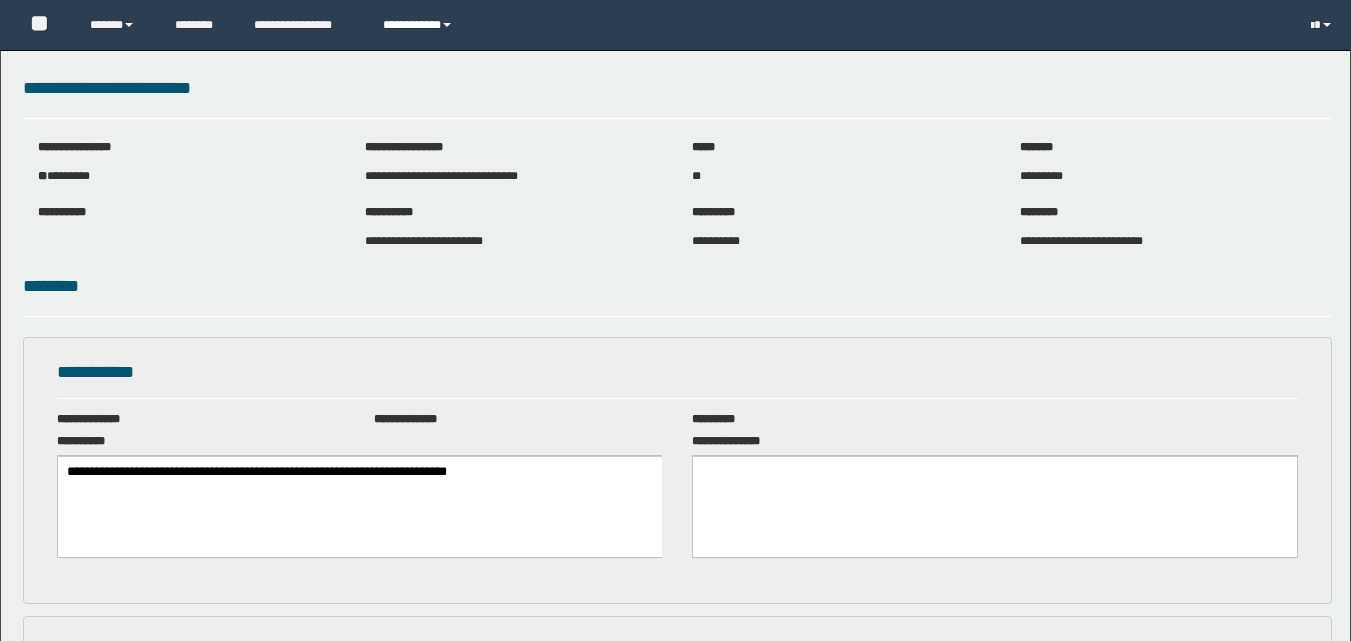 scroll, scrollTop: 0, scrollLeft: 0, axis: both 